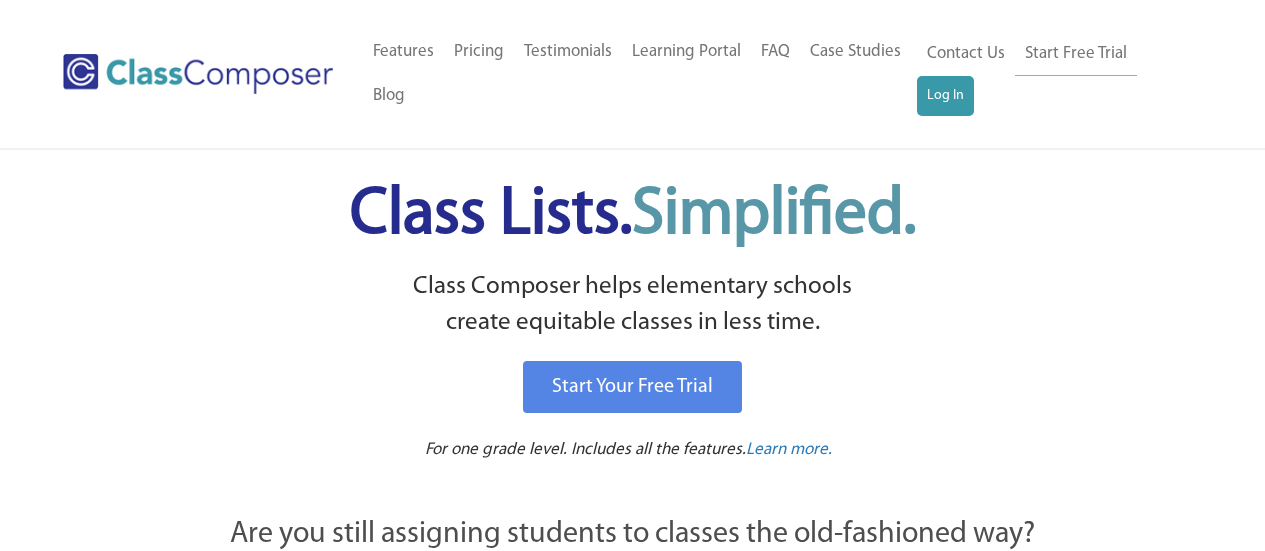 scroll, scrollTop: 0, scrollLeft: 0, axis: both 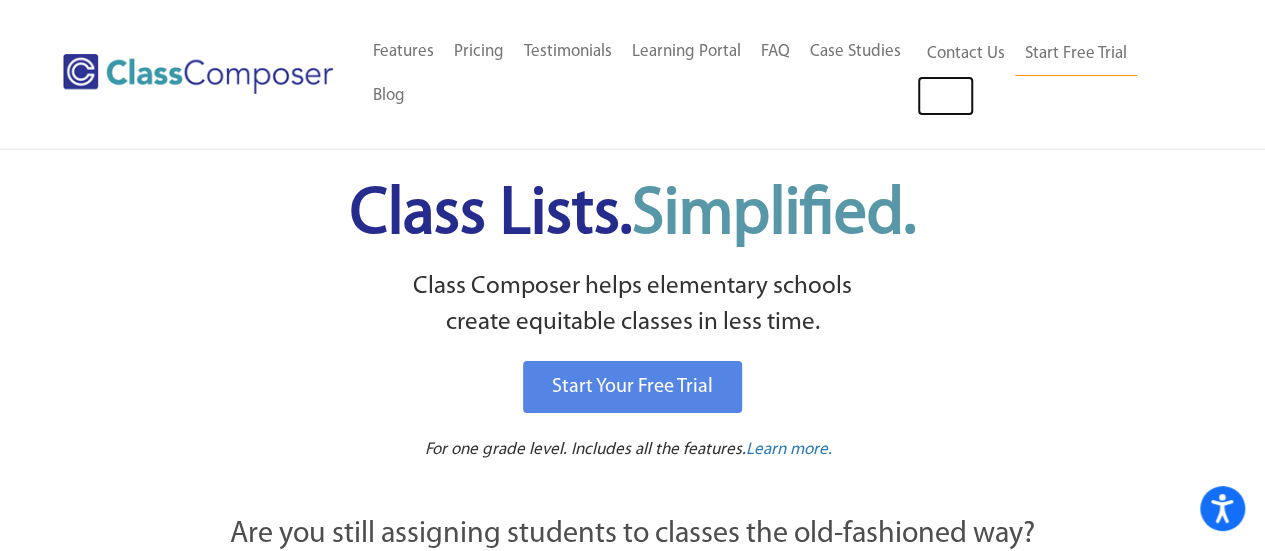 click on "Log In" at bounding box center [945, 96] 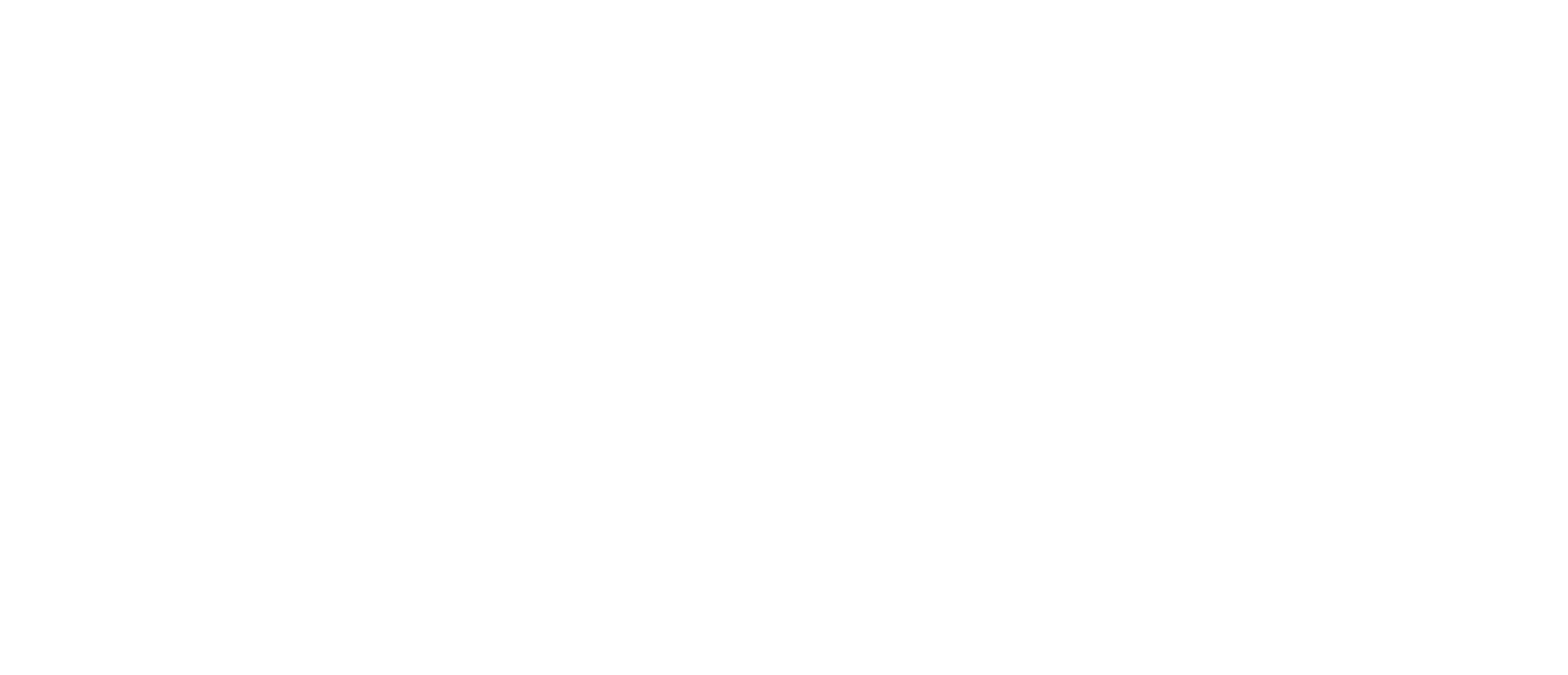 scroll, scrollTop: 0, scrollLeft: 0, axis: both 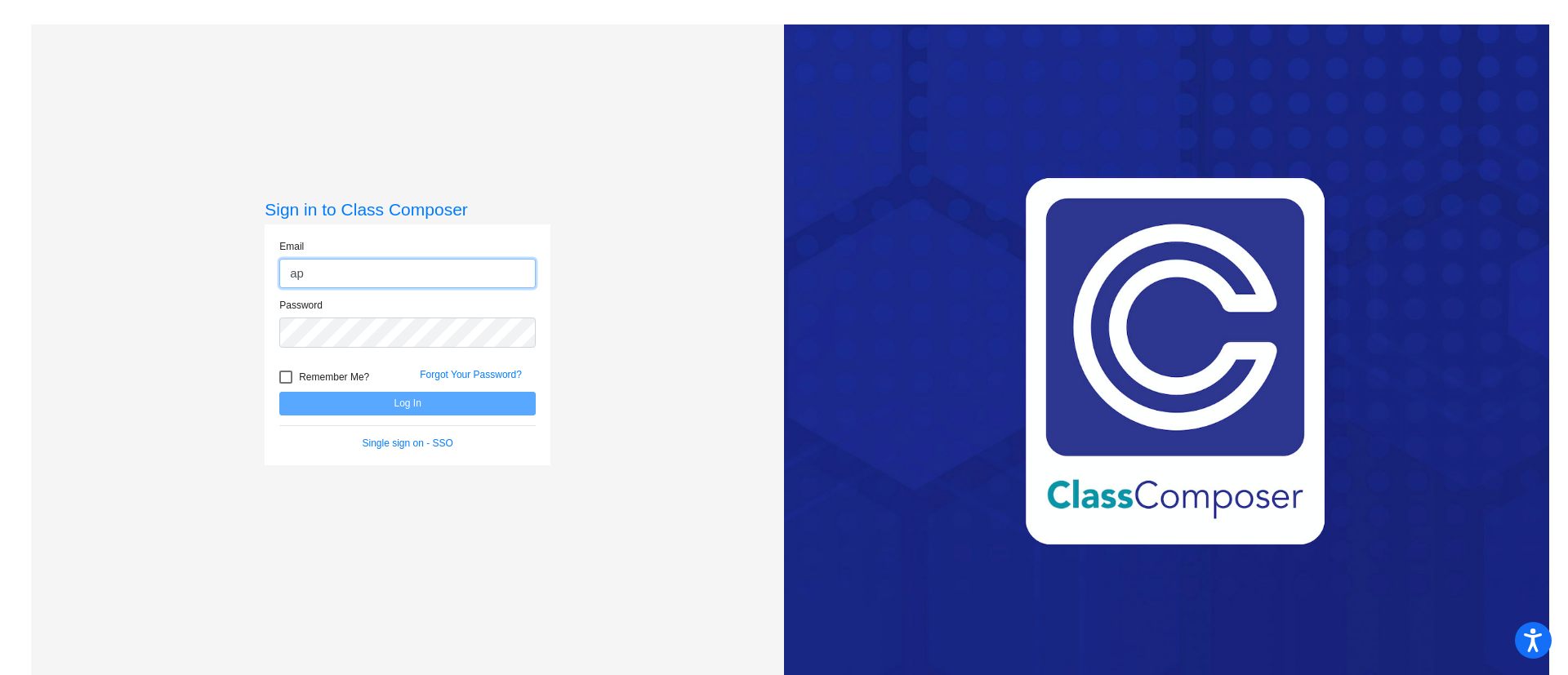 type on "[EMAIL]" 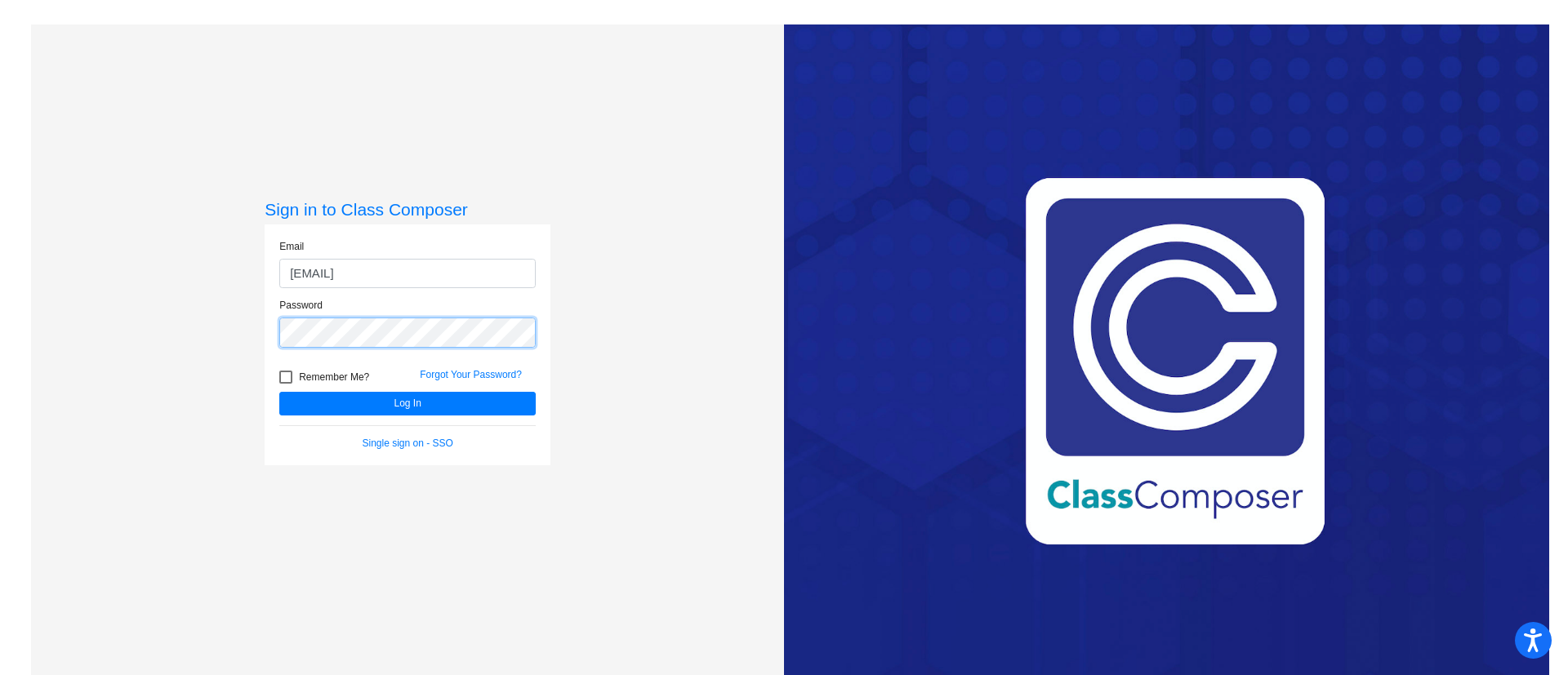 click on "Log In" 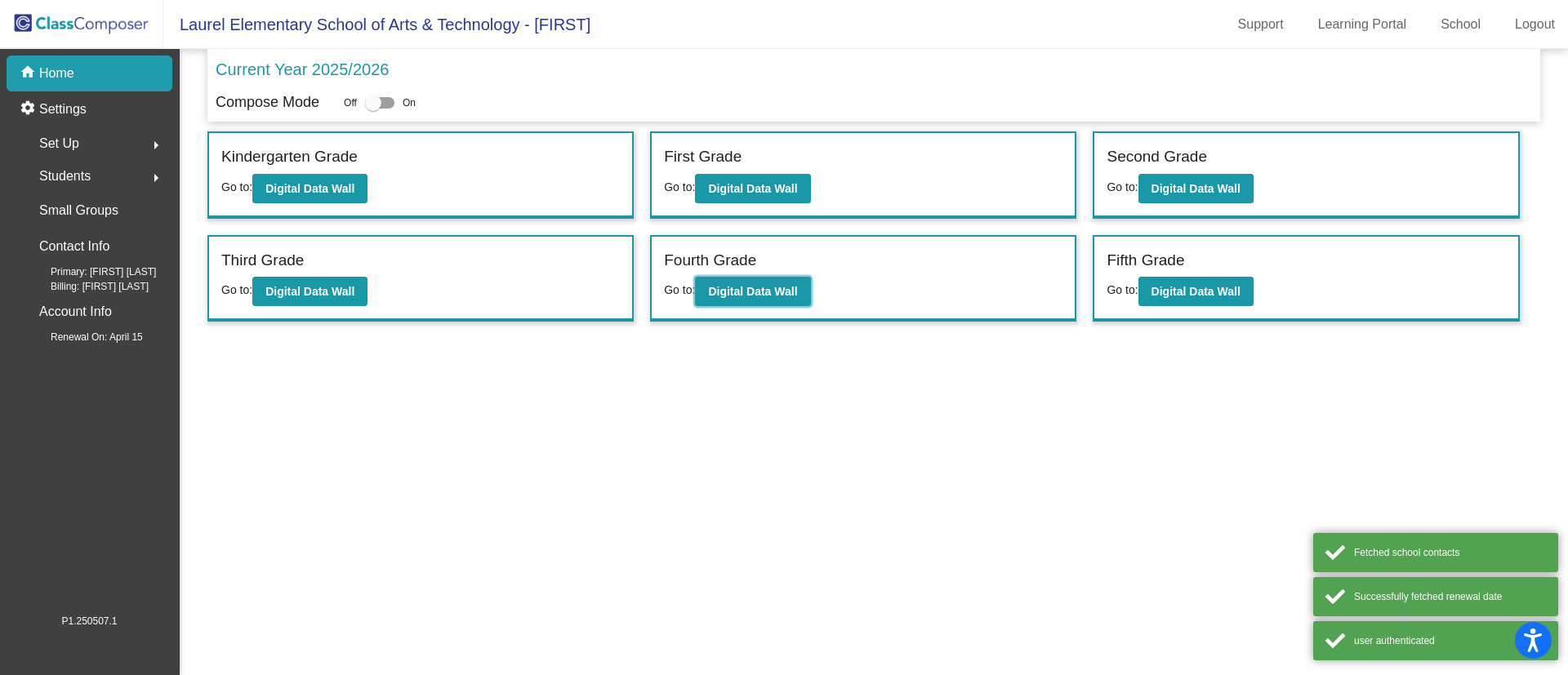 click on "Digital Data Wall" 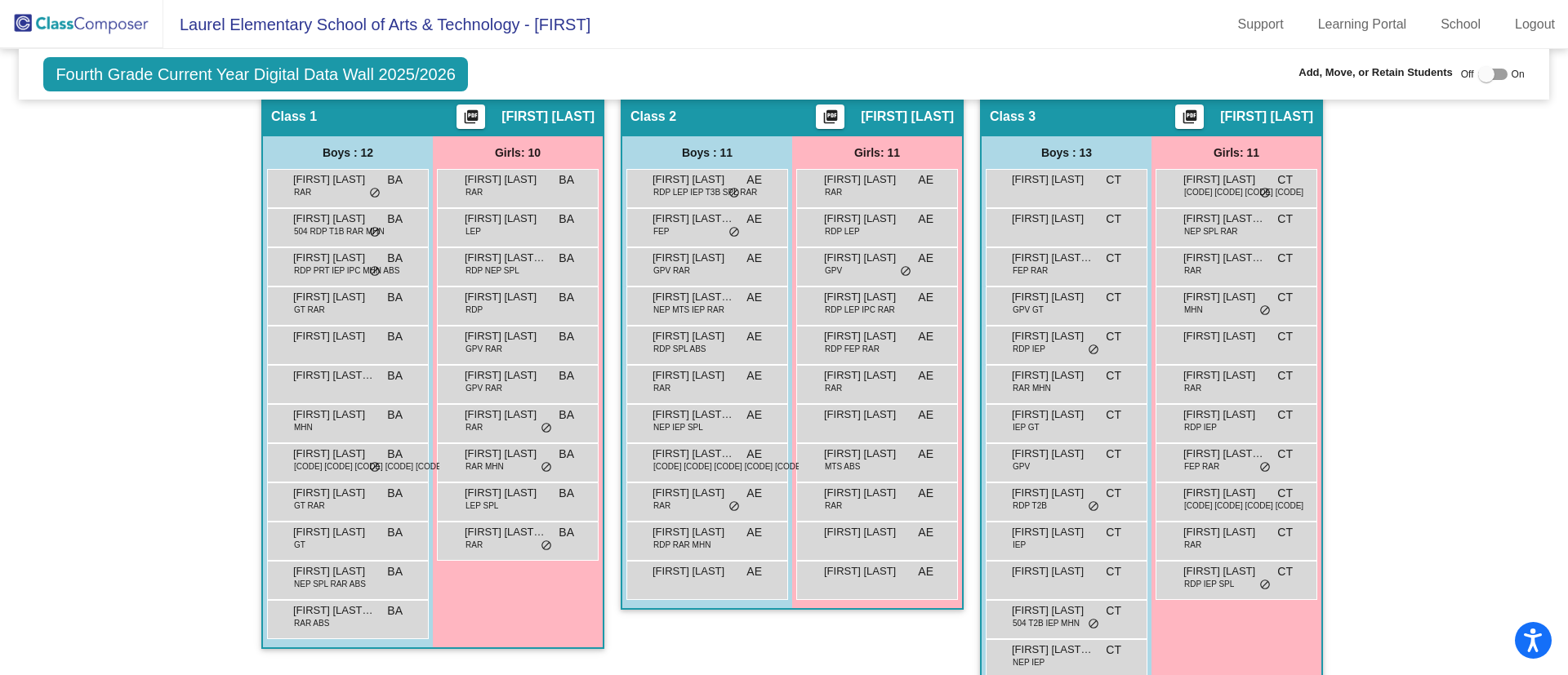 scroll, scrollTop: 297, scrollLeft: 0, axis: vertical 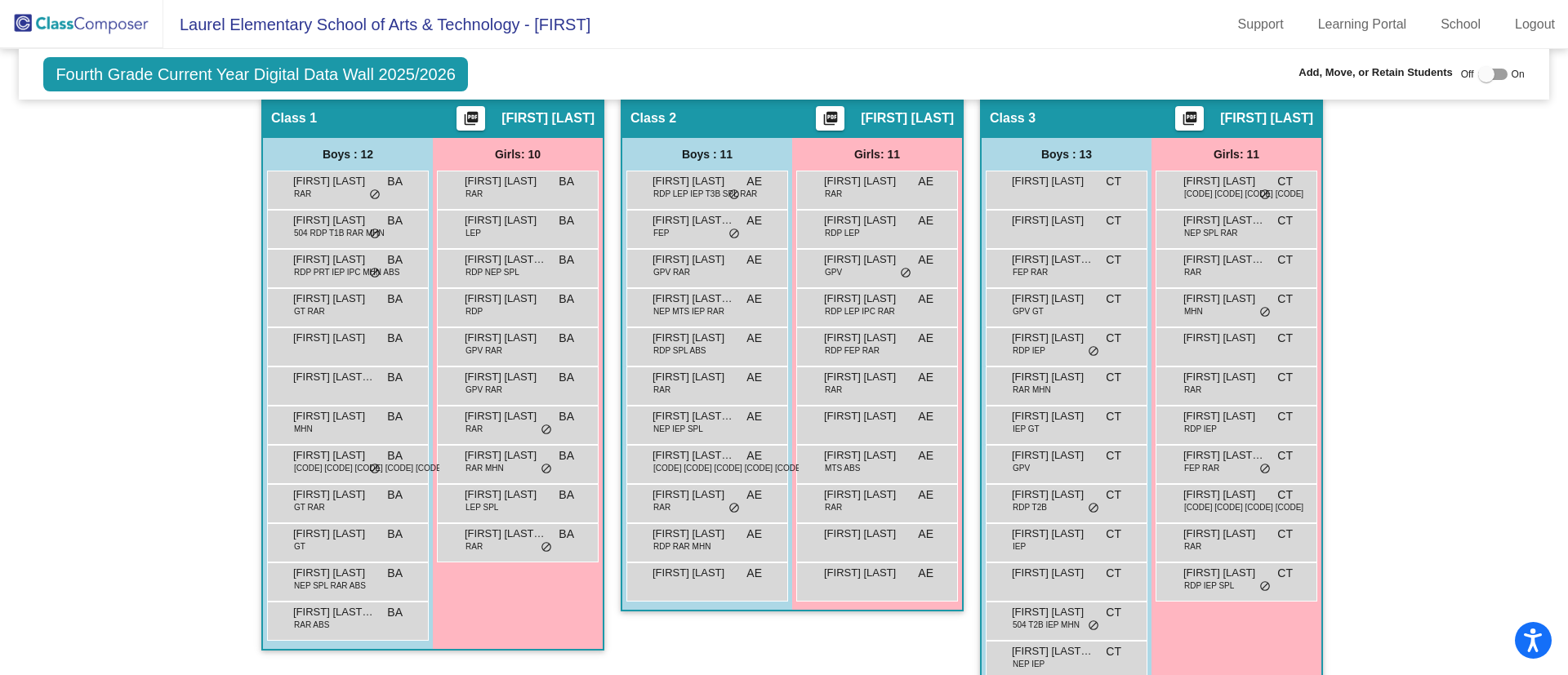 click on "[FIRST] [LAST]" at bounding box center (865, 416) 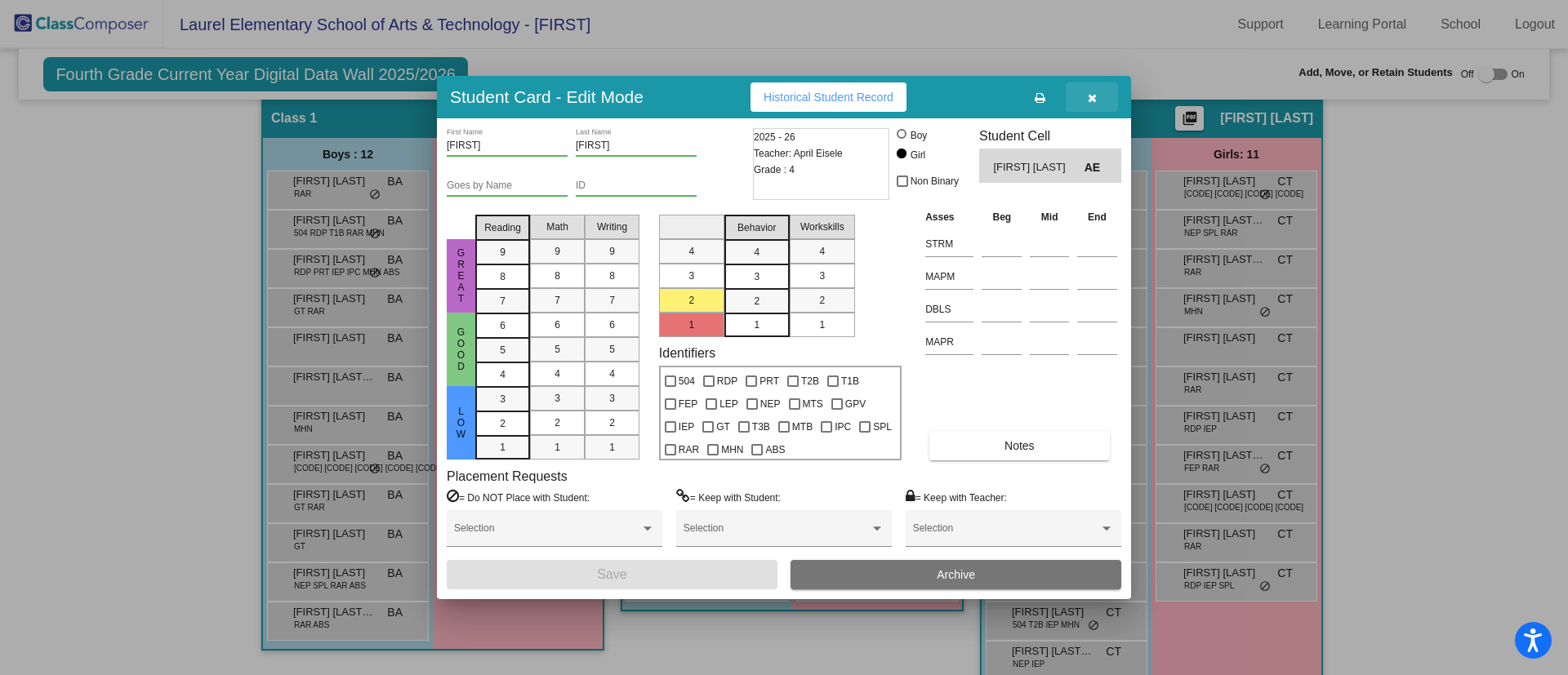 click at bounding box center [1092, 98] 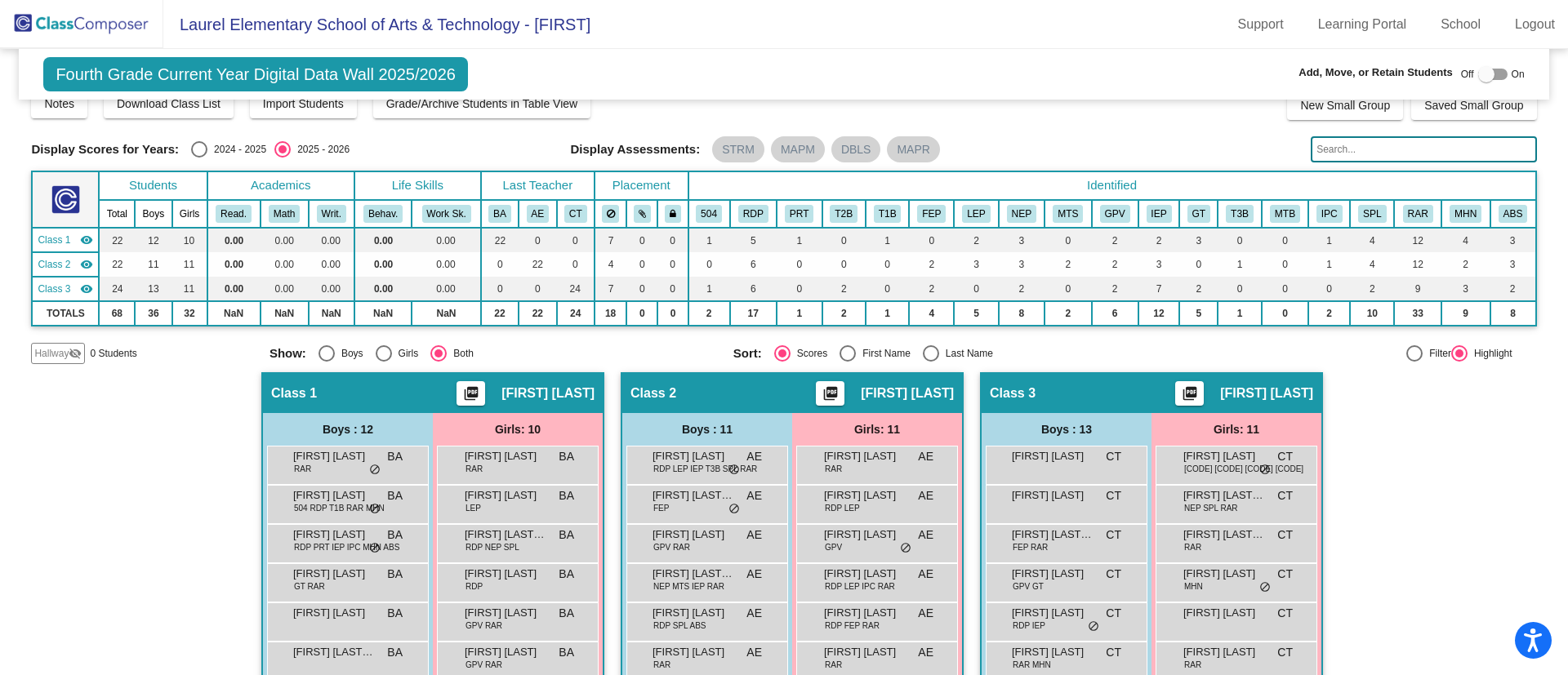 scroll, scrollTop: 0, scrollLeft: 0, axis: both 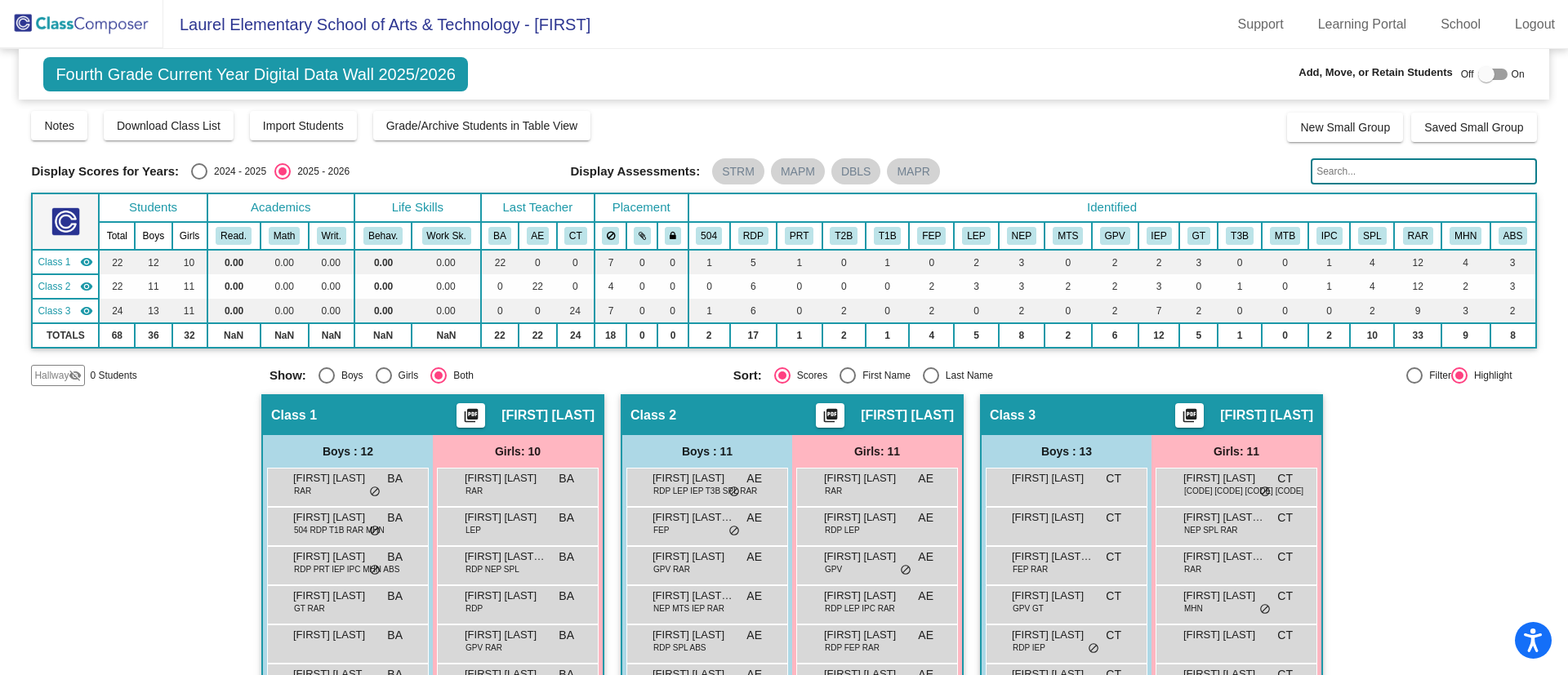 click at bounding box center [199, 171] 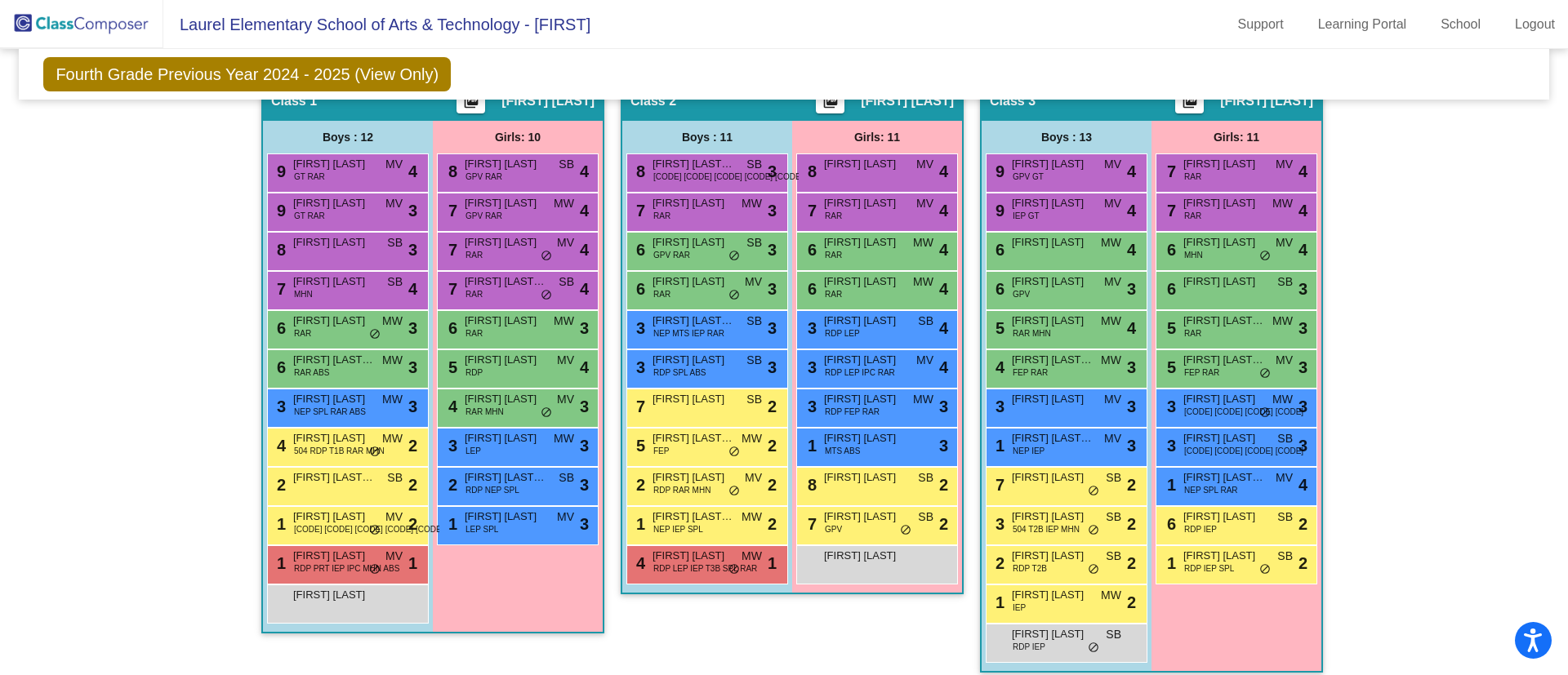 scroll, scrollTop: 294, scrollLeft: 0, axis: vertical 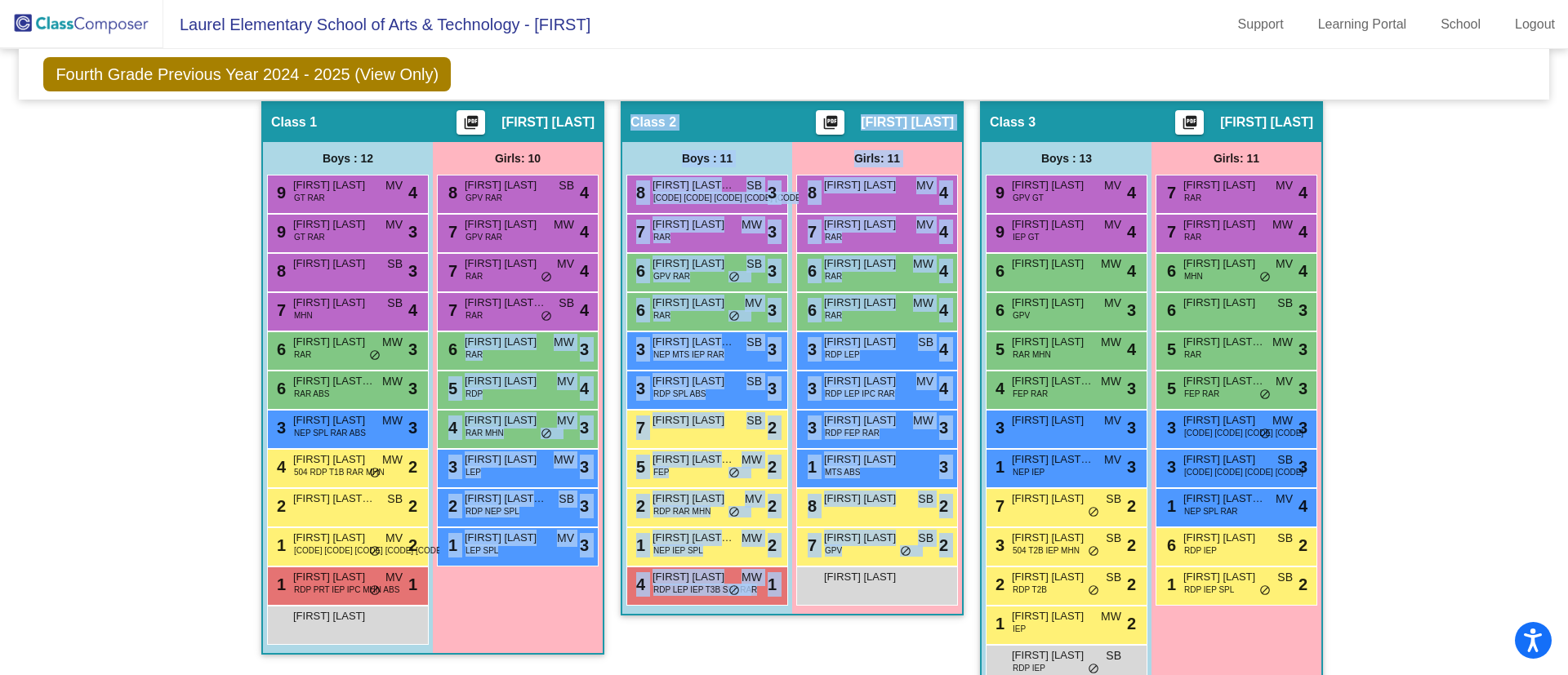 drag, startPoint x: 872, startPoint y: 589, endPoint x: 534, endPoint y: 353, distance: 412.2378 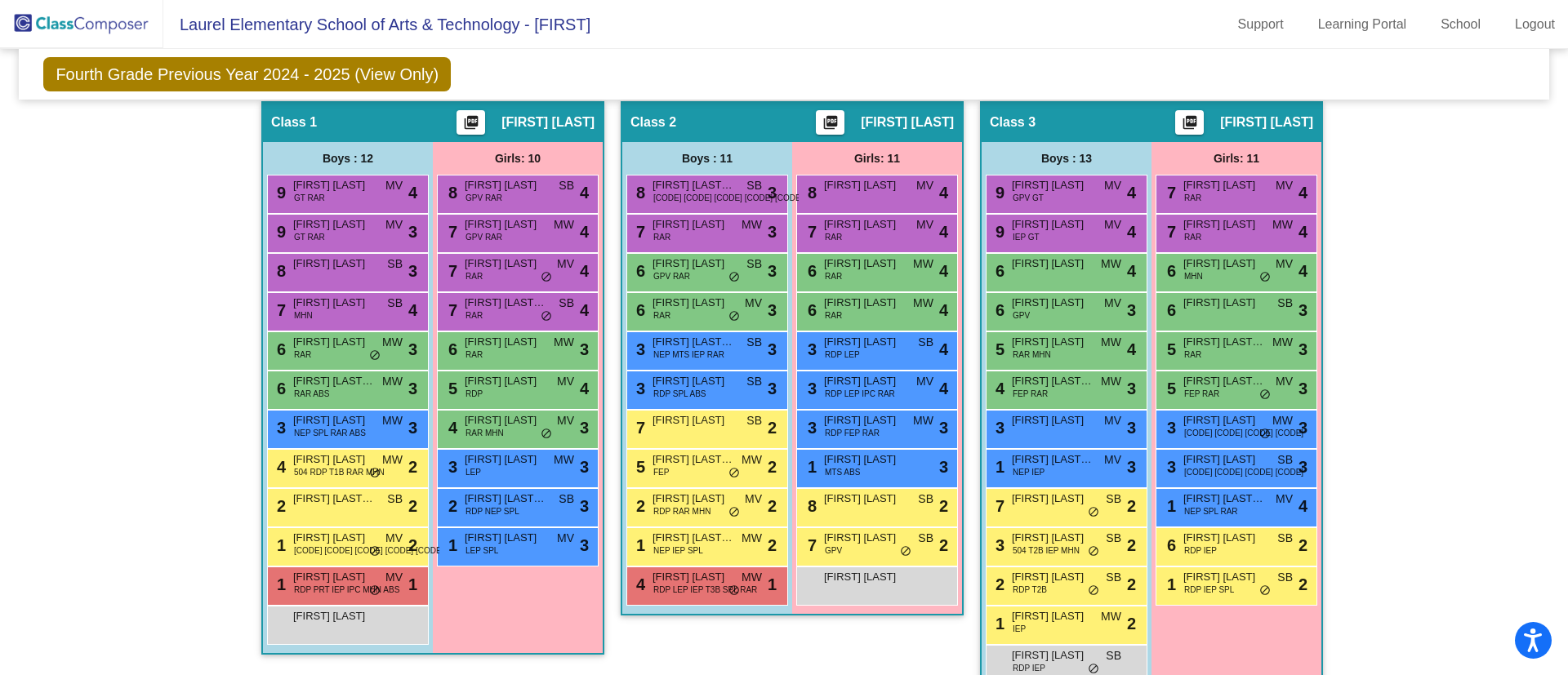 click on "Hallway   - Hallway Class  picture_as_pdf  Add Student  First Name Last Name Student Id  (Recommended)   Boy   Girl   Non Binary Add Close  Boys : 0    No Students   Girls: 0   No Students   Class 1    picture_as_pdf Brooke Apana  Add Student  First Name Last Name Student Id  (Recommended)   Boy   Girl   Non Binary Add Close  Boys : 12  9 Jameson Buyck GT RAR MV lock do_not_disturb_alt 4 9 Charlie Catalano GT RAR MV lock do_not_disturb_alt 3 8 Connor Wier SB lock do_not_disturb_alt 3 7 Easton Villa MHN SB lock do_not_disturb_alt 4 6 August Miller RAR MW lock do_not_disturb_alt 3 6 Roberto Cecena oroz RAR ABS MW lock do_not_disturb_alt 3 3 Matteo Carbajal NEP SPL RAR ABS MW lock do_not_disturb_alt 3 4 Canon Anderson 504 RDP T1B RAR MHN MW lock do_not_disturb_alt 2 2 Diego Hernandez Lozada SB lock do_not_disturb_alt 2 1 Jacob Sanchez RDP NEP IEP SPL MV lock do_not_disturb_alt 2 1 Chance Craig RDP PRT IEP IPC MHN ABS MV lock do_not_disturb_alt 1 Luke Headings lock do_not_disturb_alt Girls: 10 8 Lola Inman" 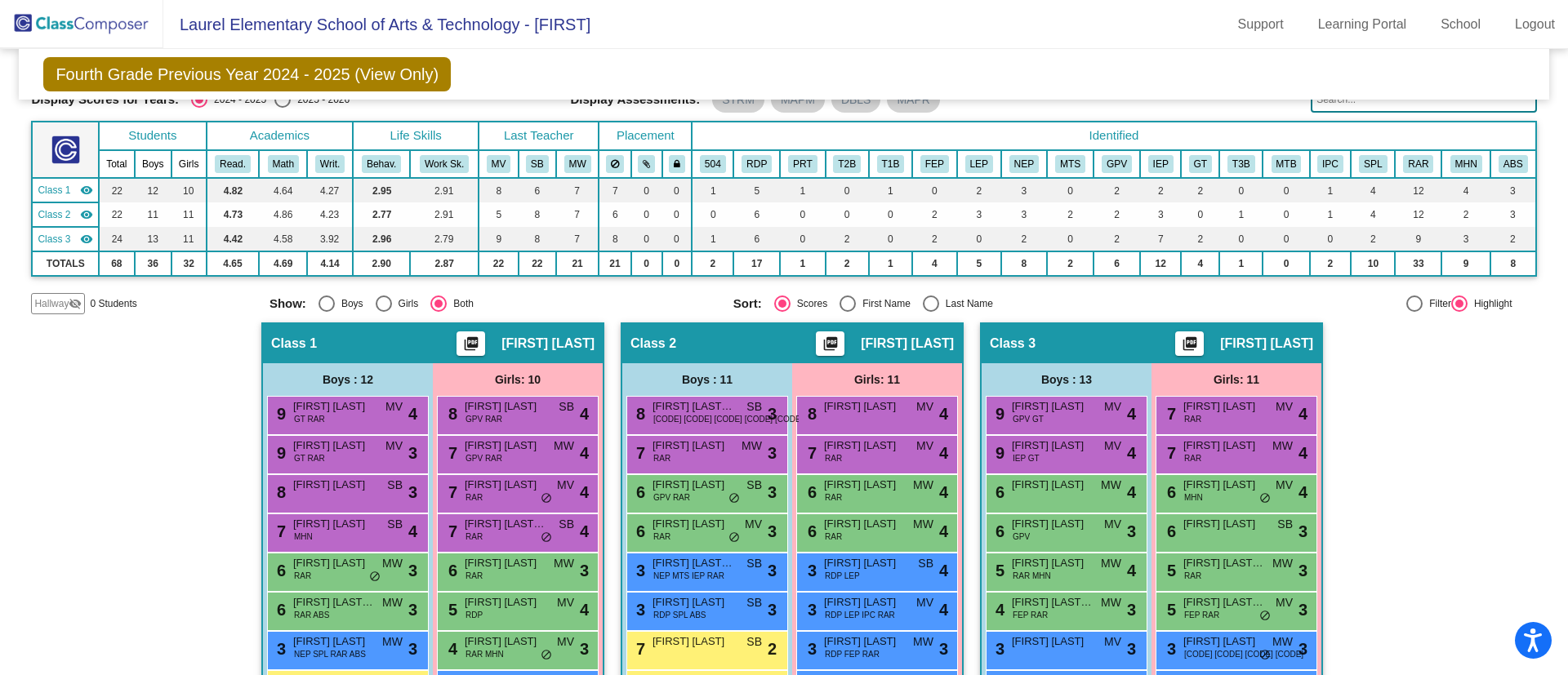 scroll, scrollTop: 0, scrollLeft: 0, axis: both 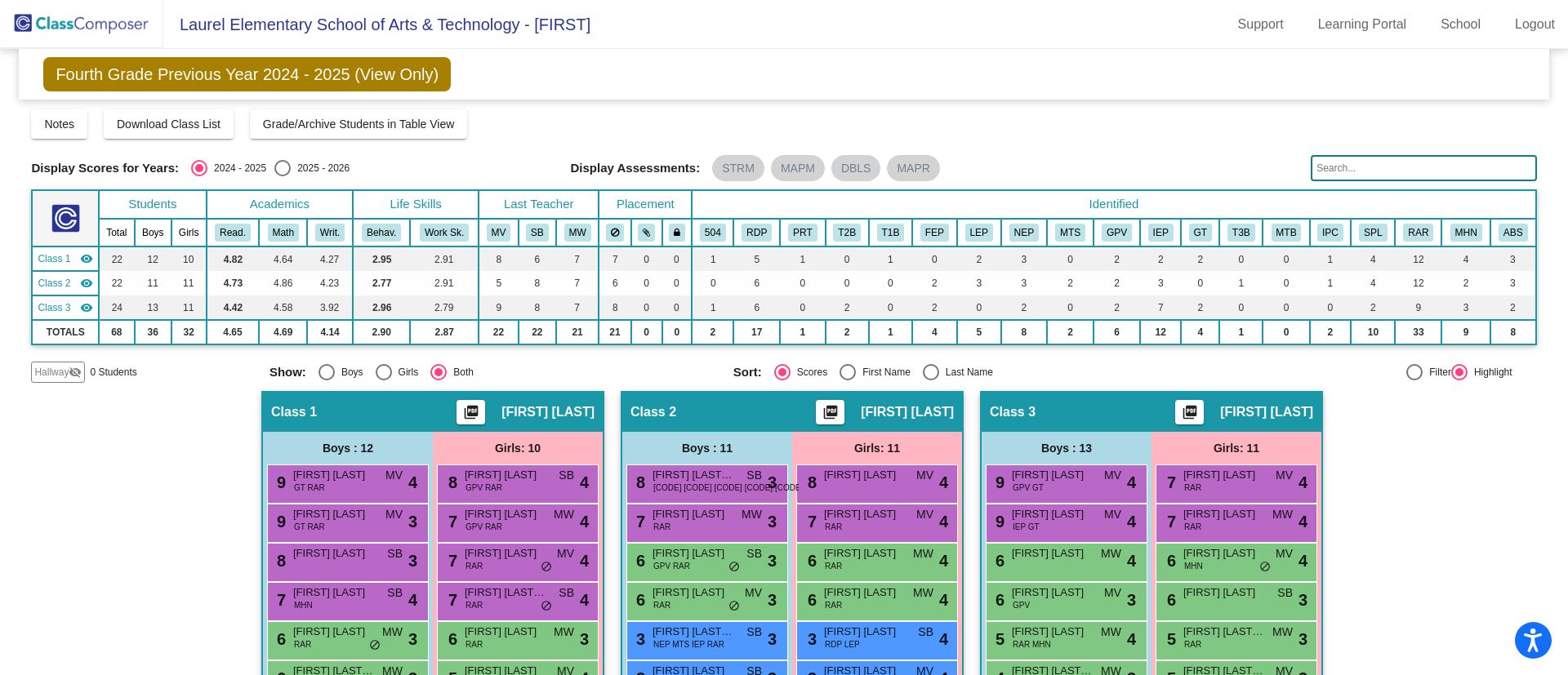 click at bounding box center (283, 168) 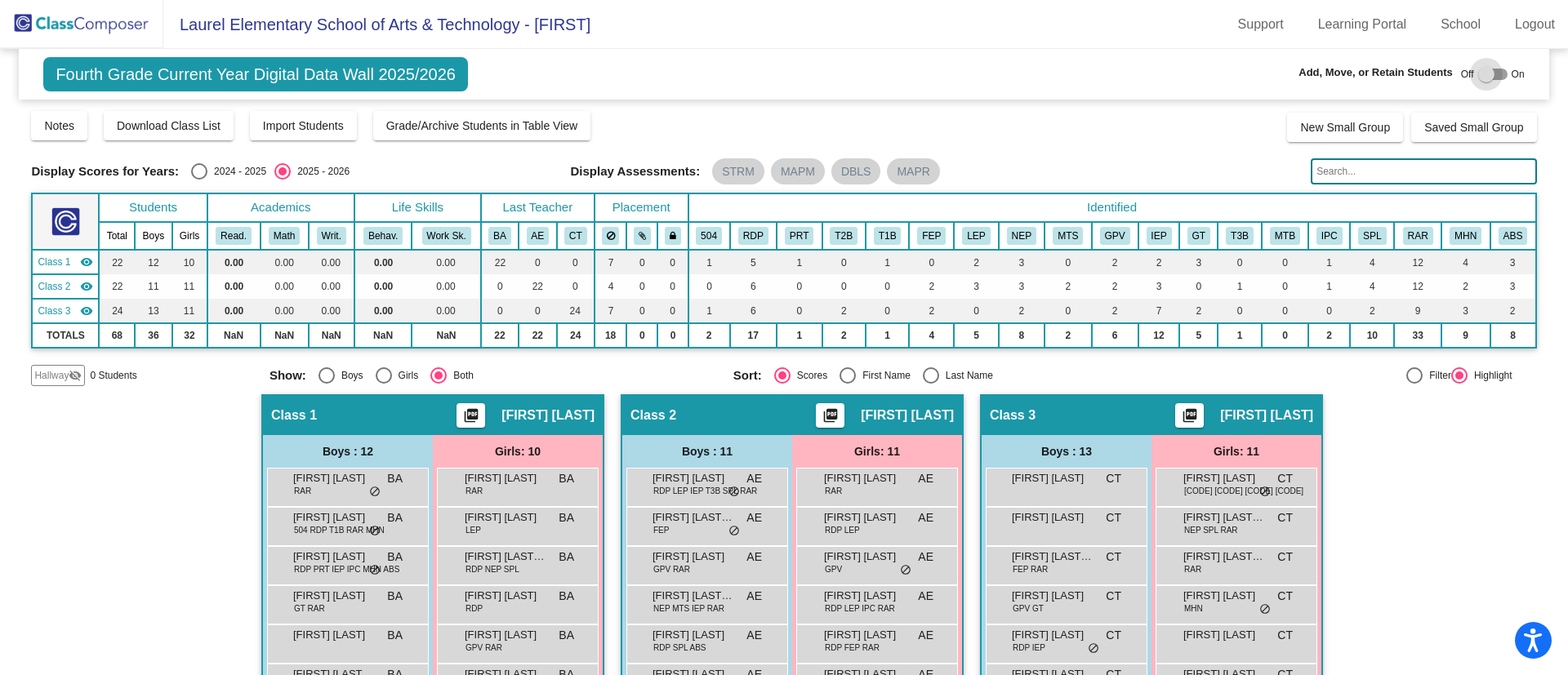 click at bounding box center [1493, 74] 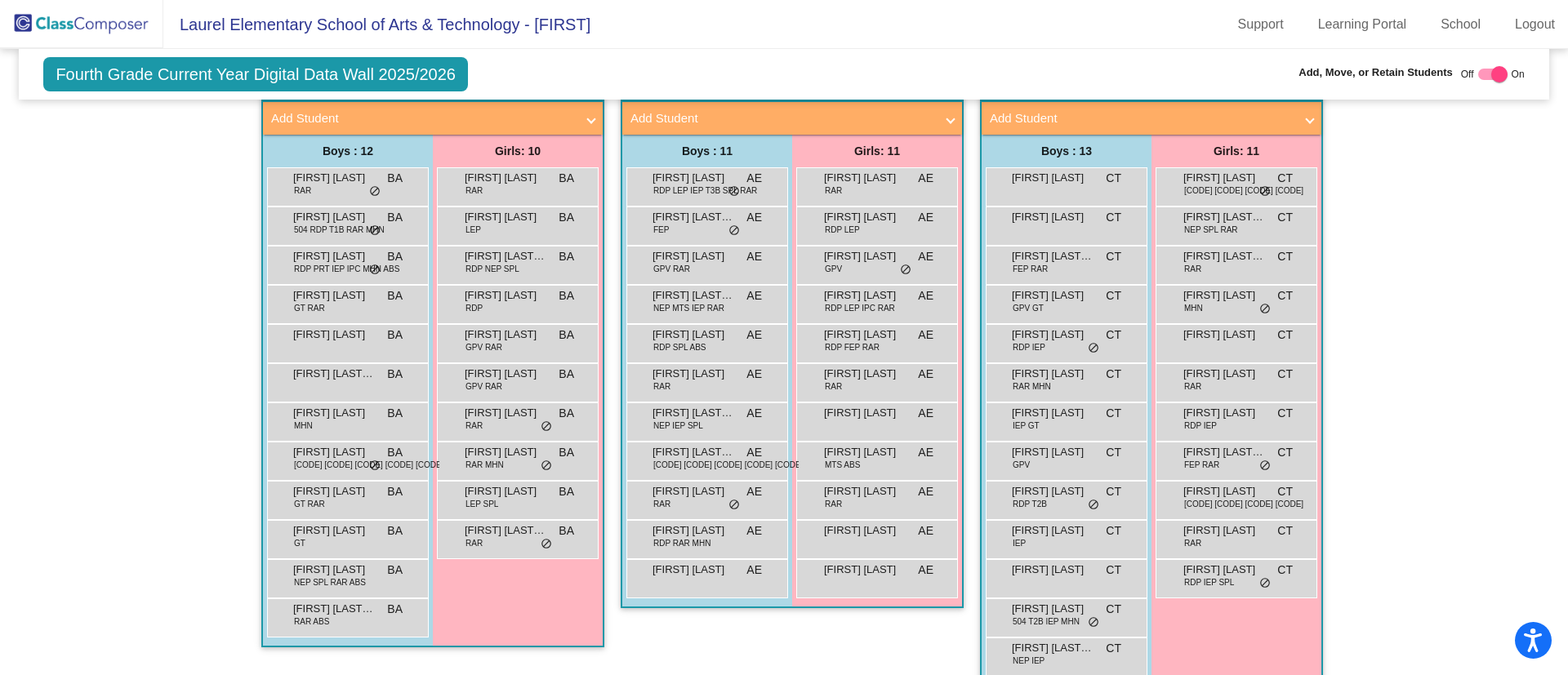 scroll, scrollTop: 350, scrollLeft: 0, axis: vertical 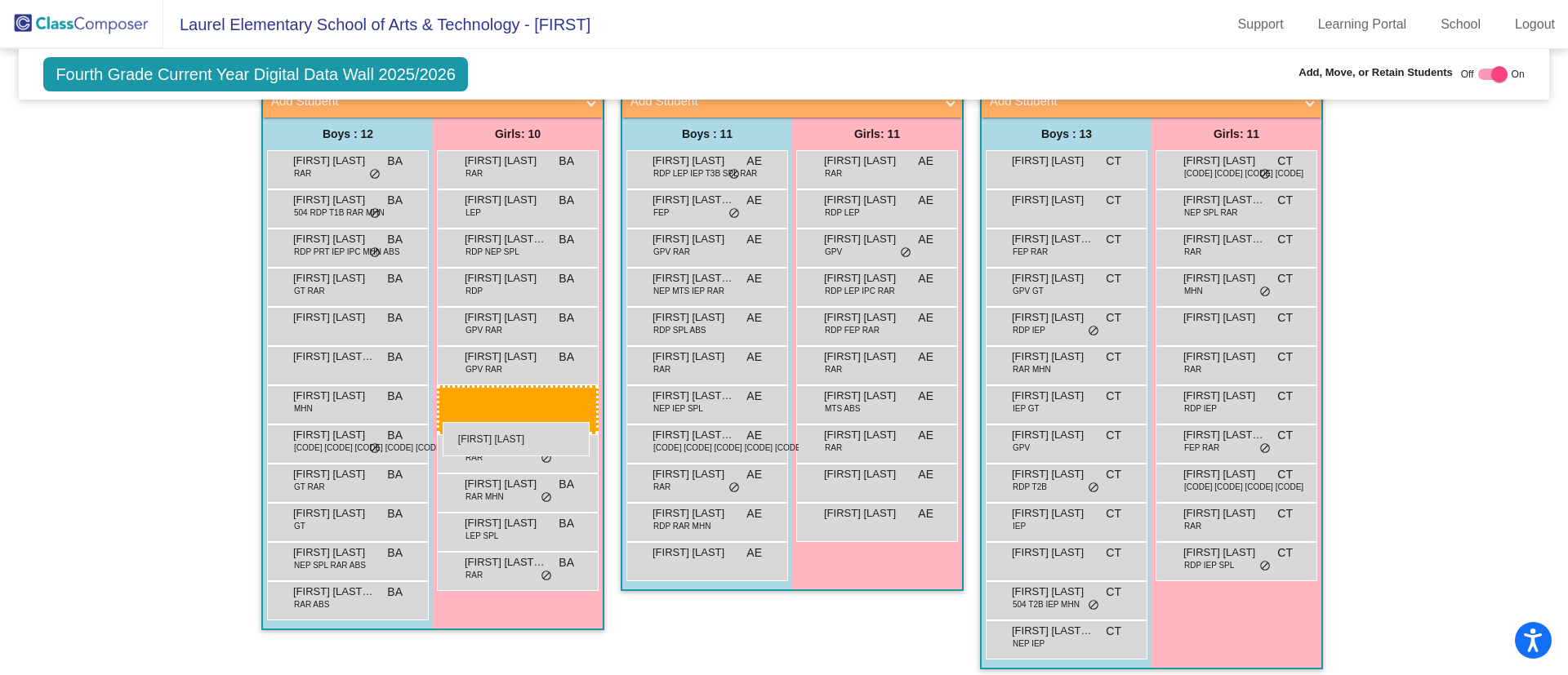 drag, startPoint x: 855, startPoint y: 411, endPoint x: 442, endPoint y: 422, distance: 413.14646 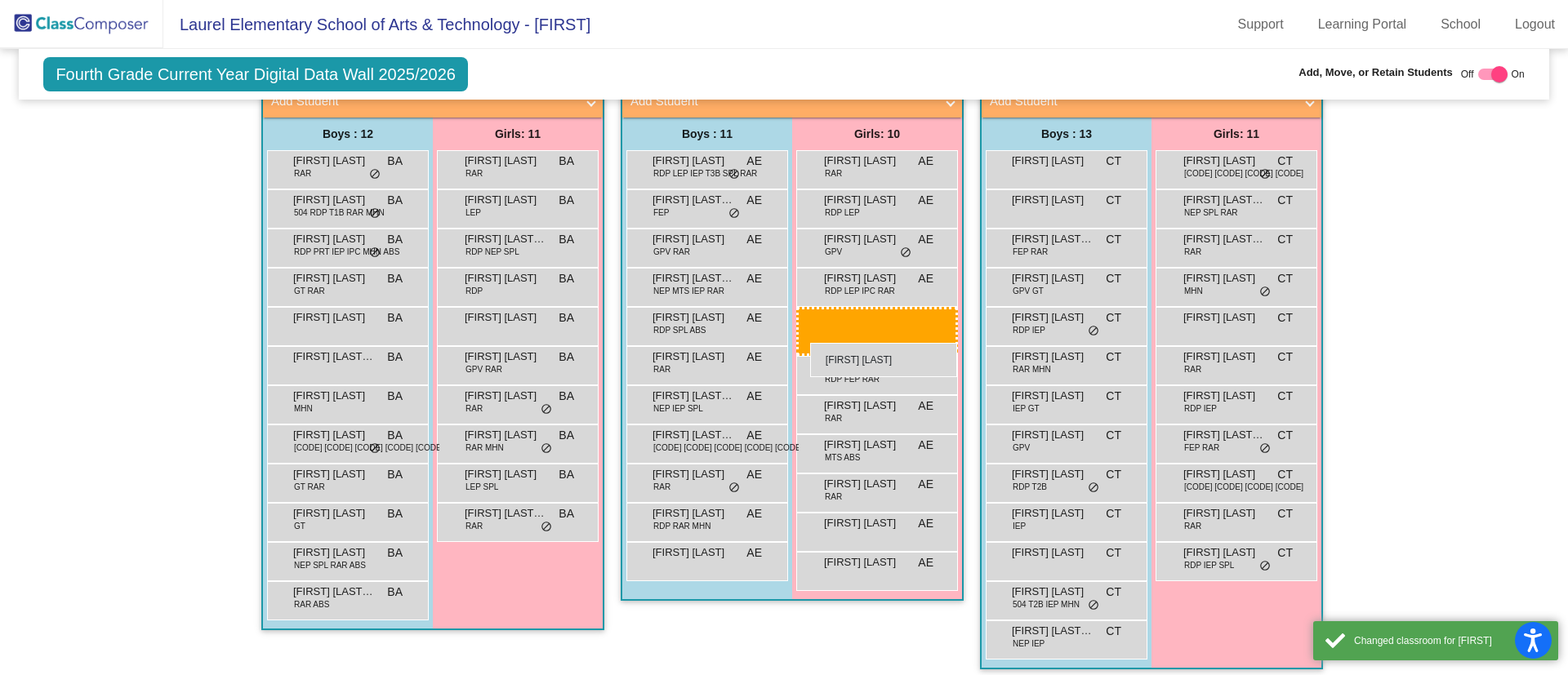 drag, startPoint x: 495, startPoint y: 364, endPoint x: 813, endPoint y: 343, distance: 318.6926 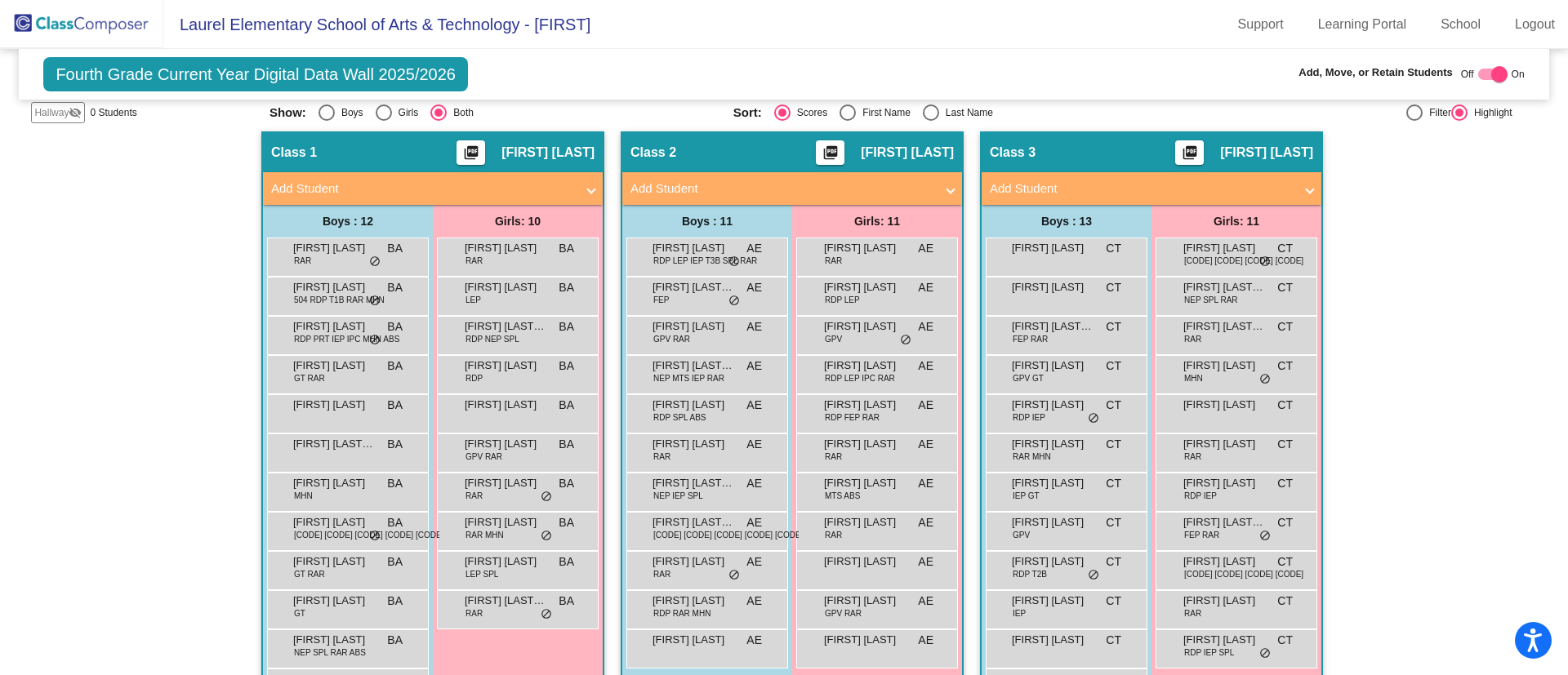 scroll, scrollTop: 255, scrollLeft: 0, axis: vertical 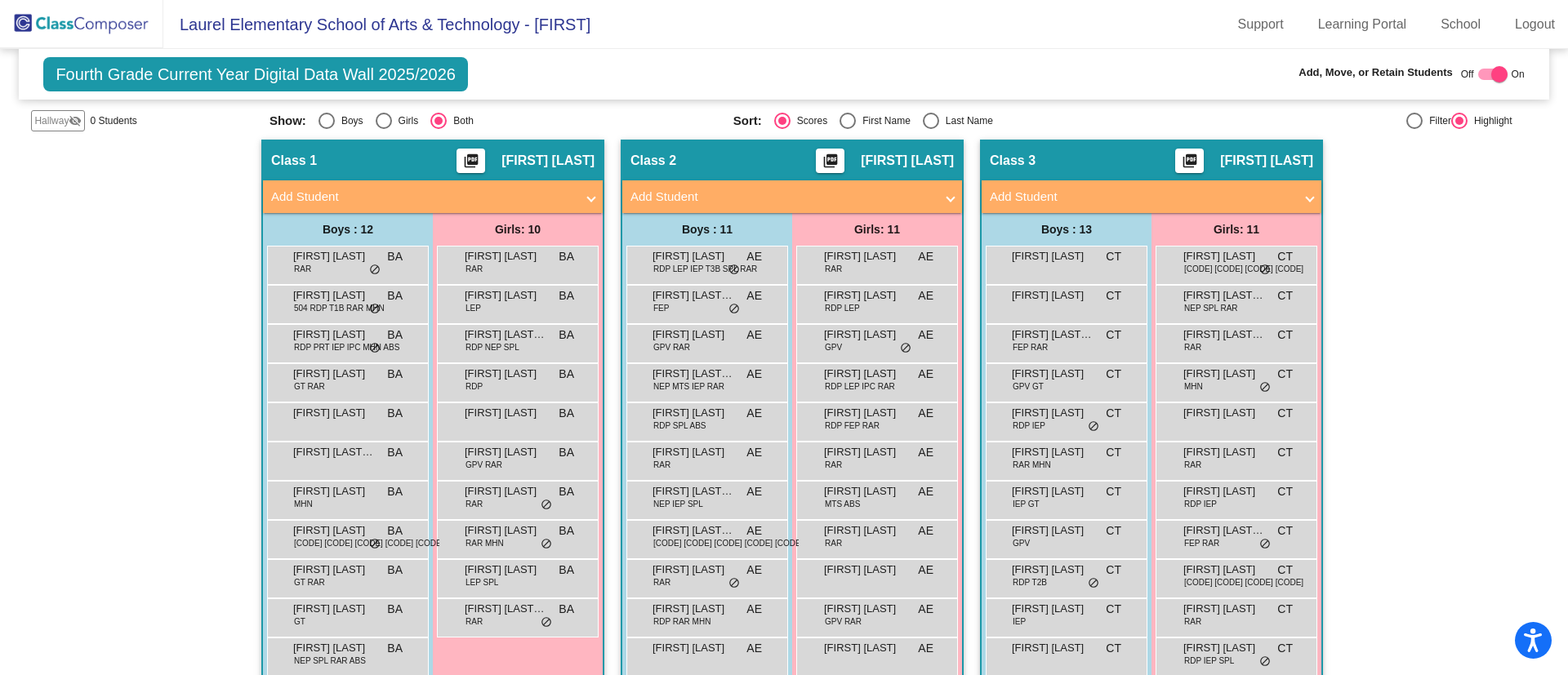 click at bounding box center (1493, 74) 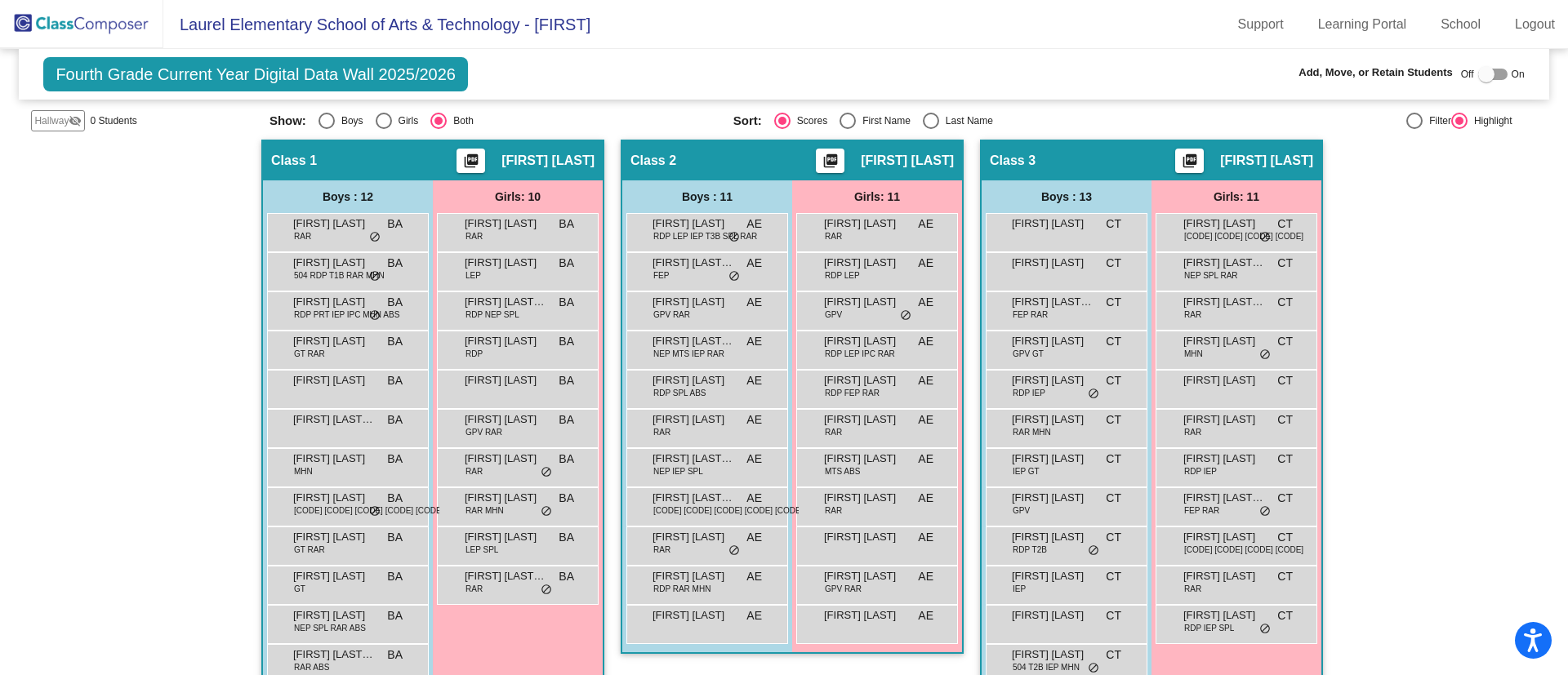 click 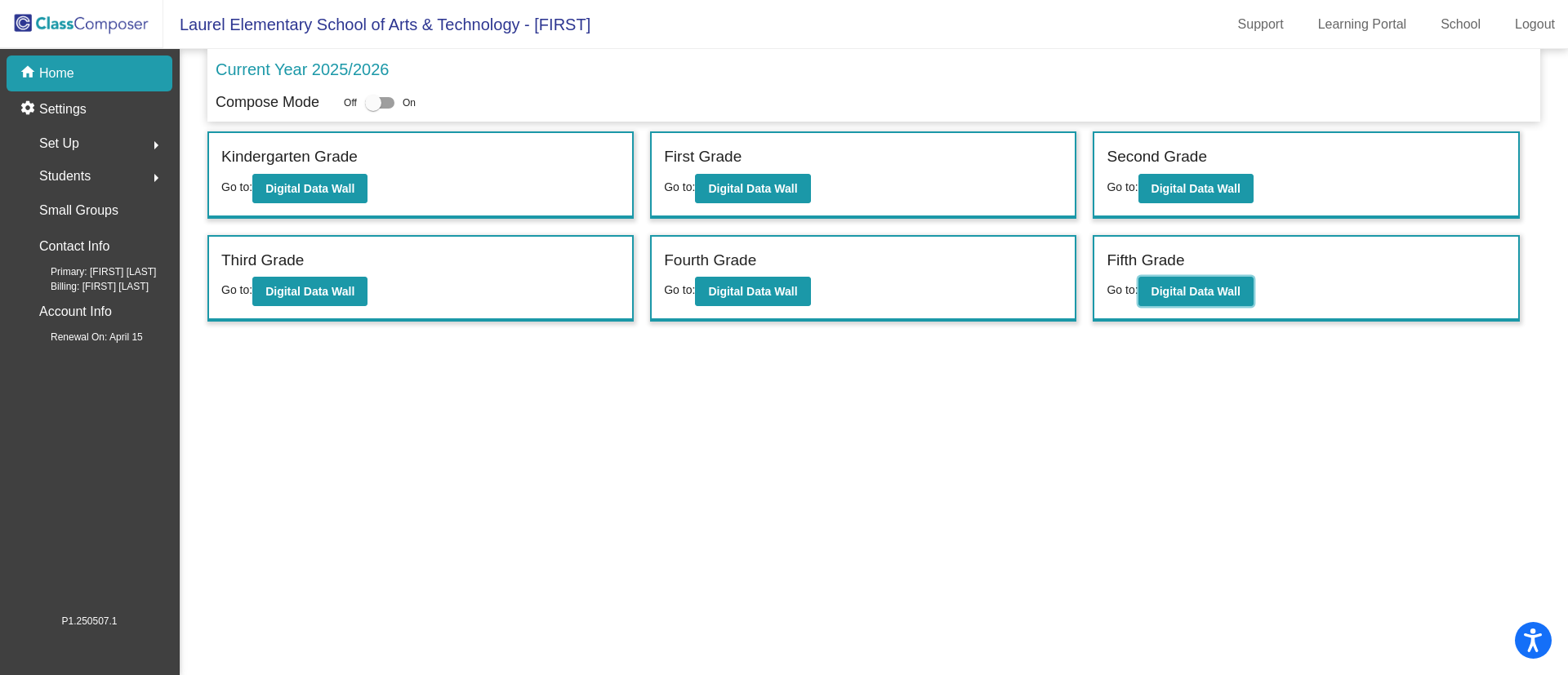 click on "Digital Data Wall" 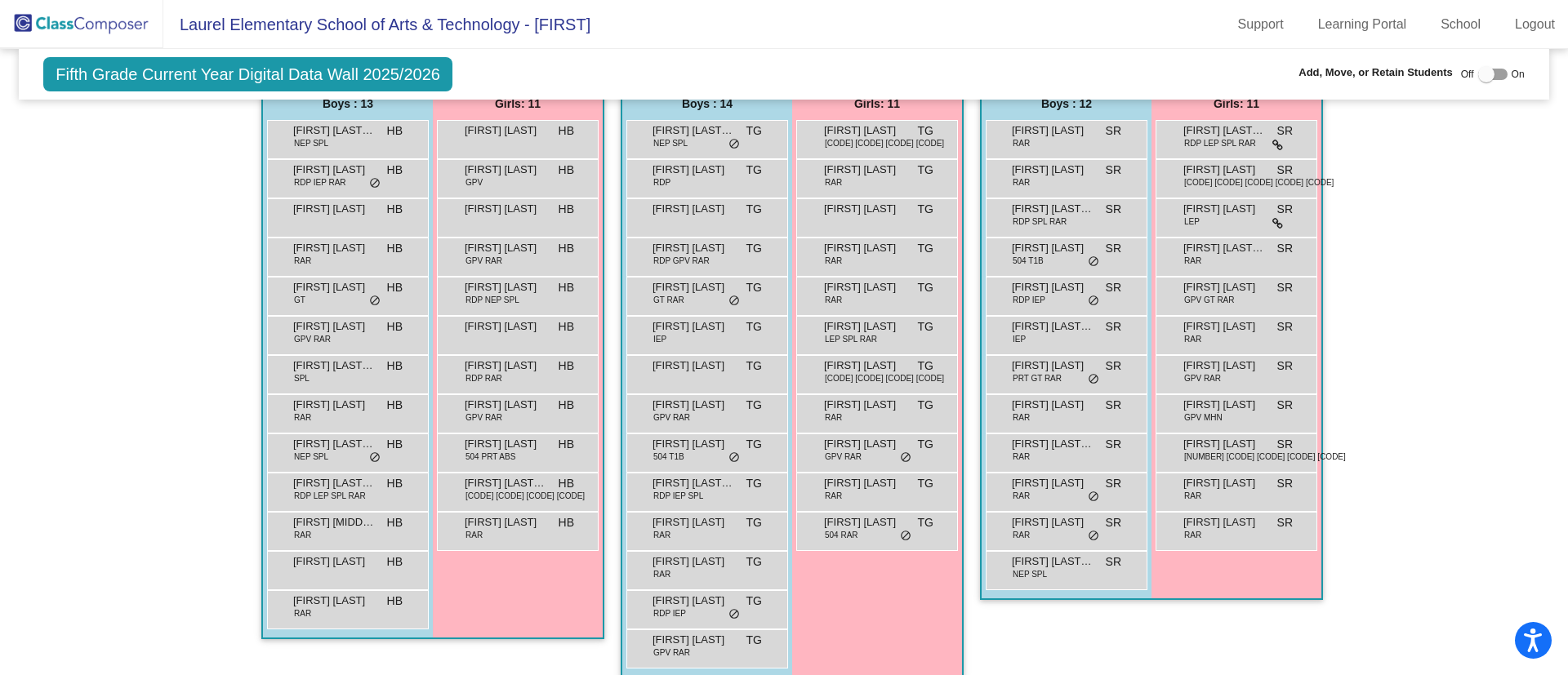 scroll, scrollTop: 353, scrollLeft: 0, axis: vertical 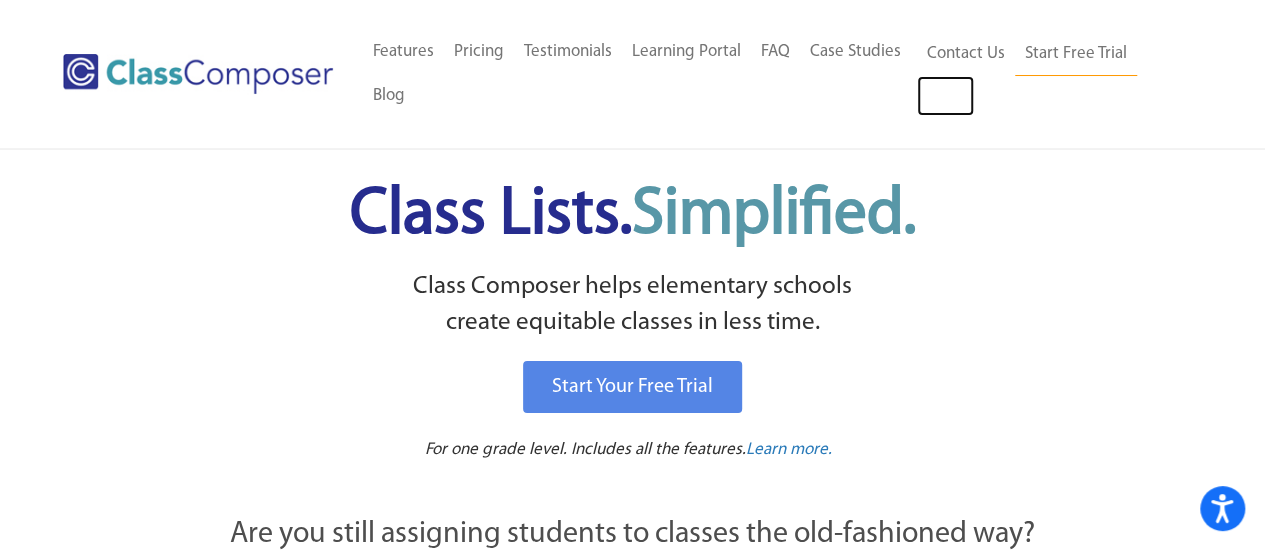 click on "Log In" at bounding box center [945, 96] 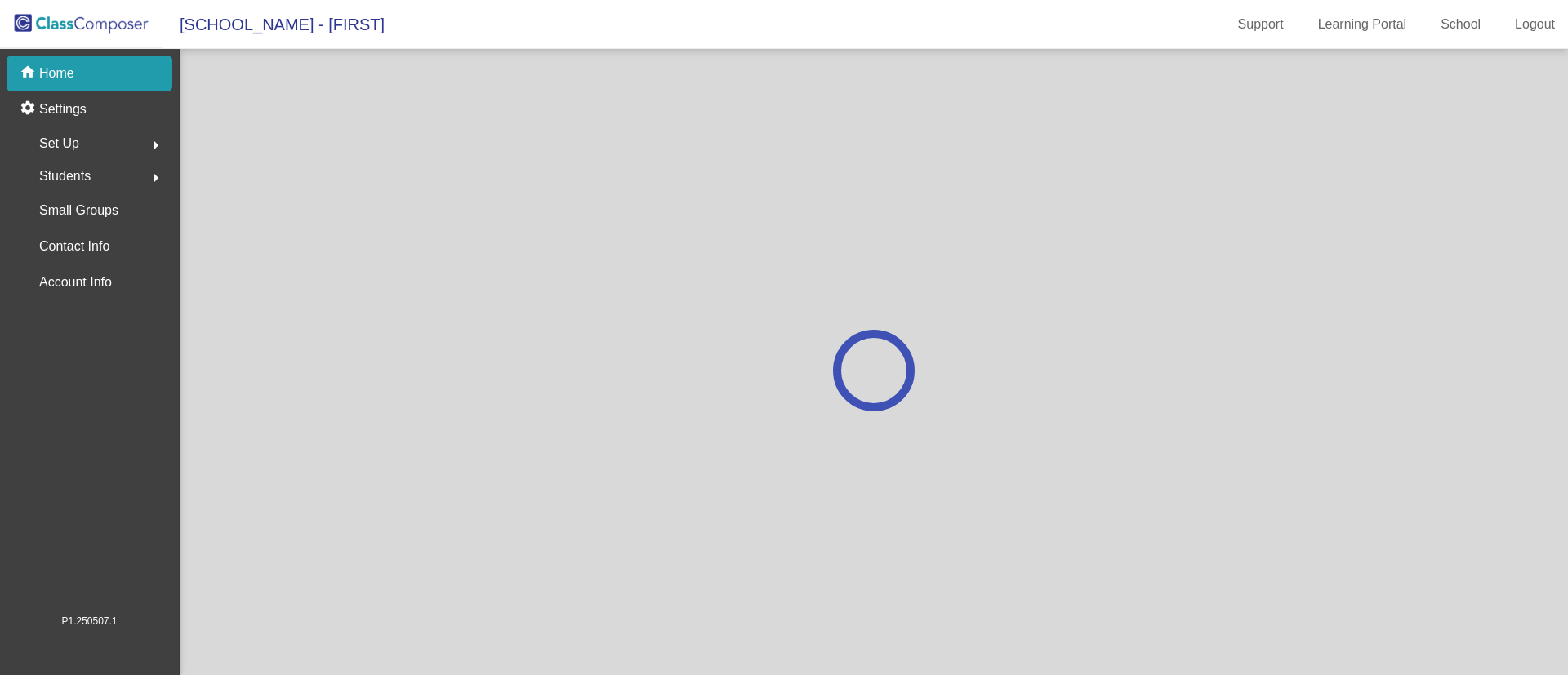 scroll, scrollTop: 0, scrollLeft: 0, axis: both 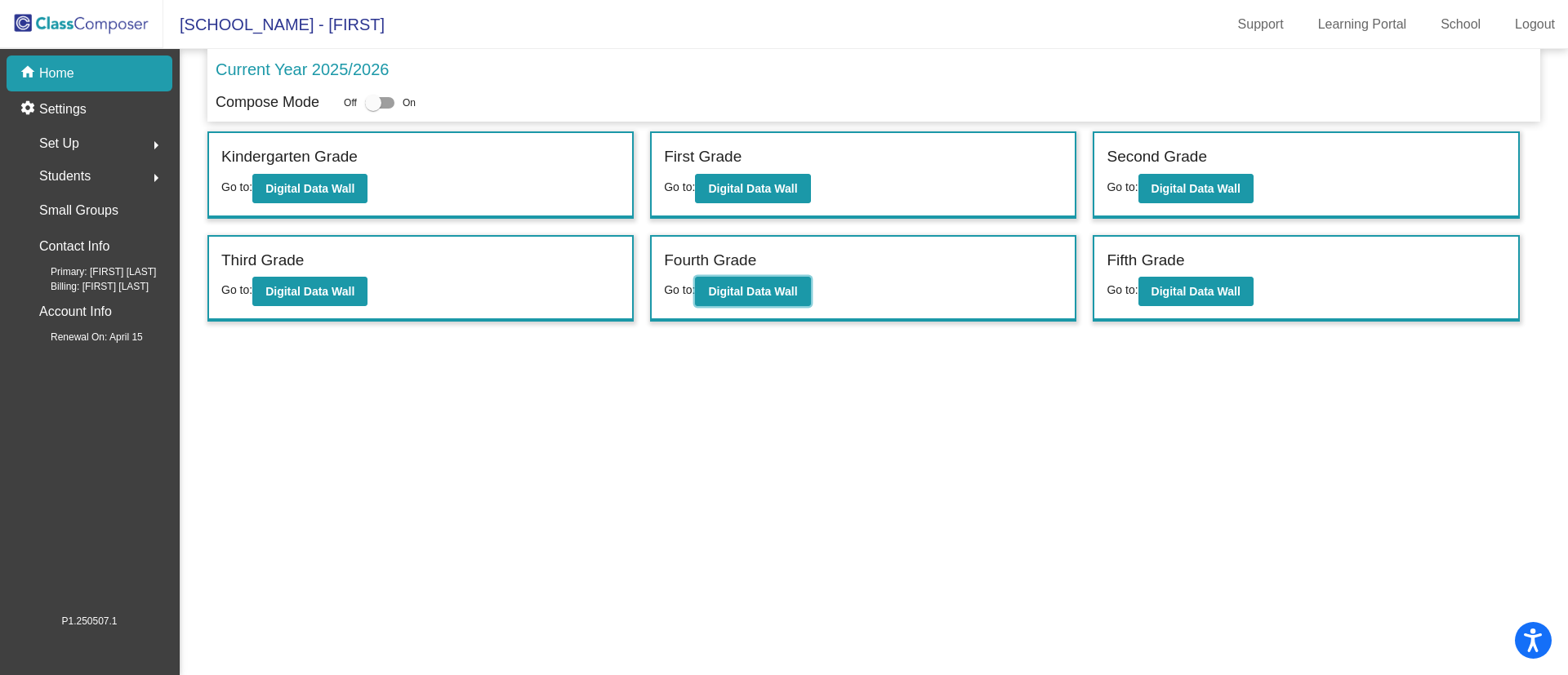click on "Digital Data Wall" 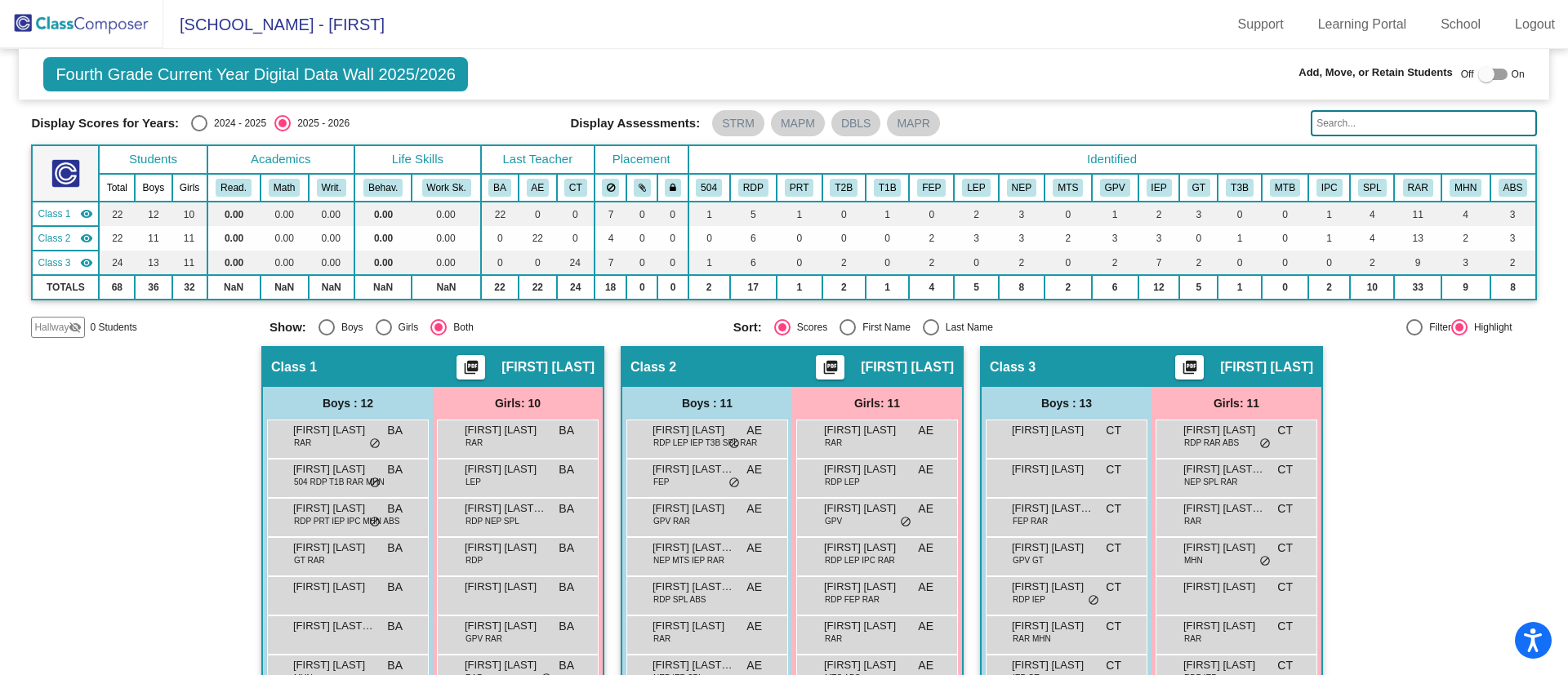 scroll, scrollTop: 50, scrollLeft: 0, axis: vertical 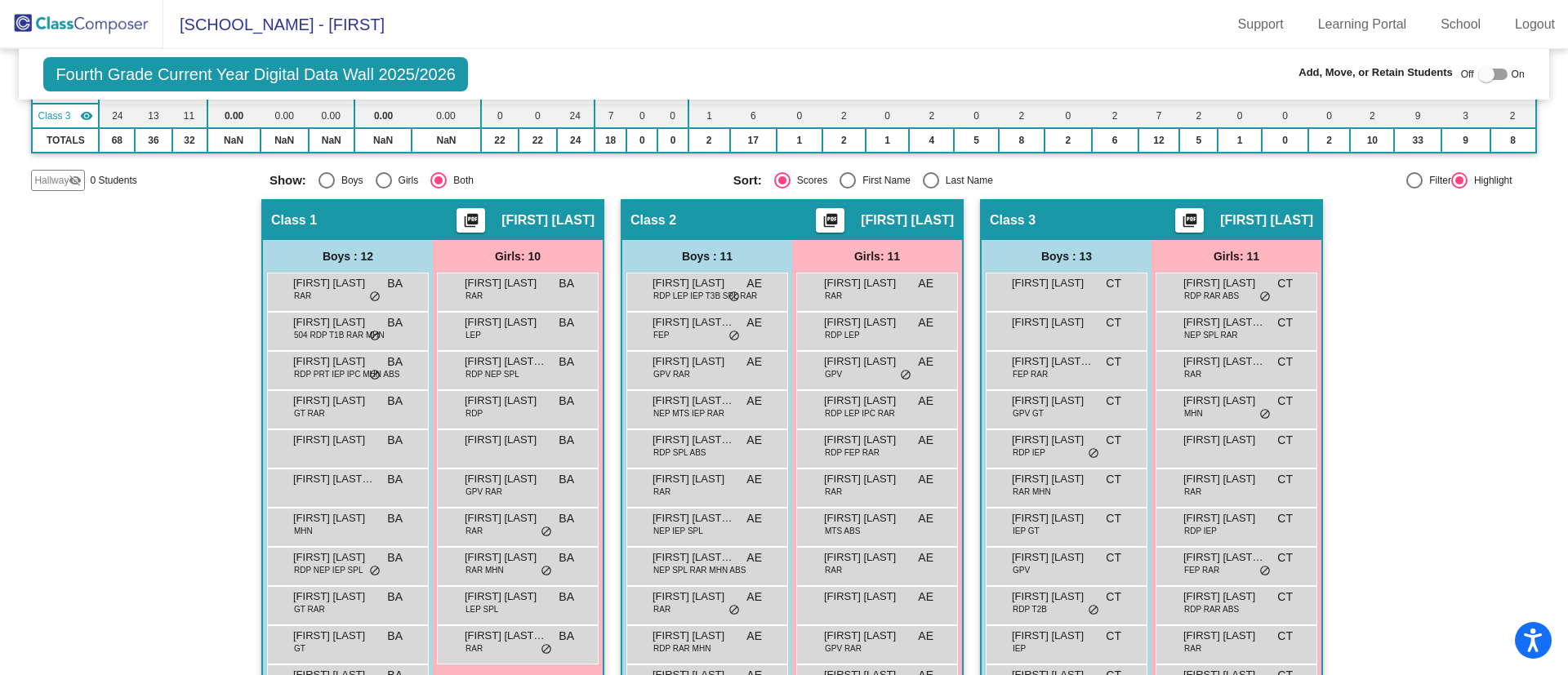 click at bounding box center [1493, 74] 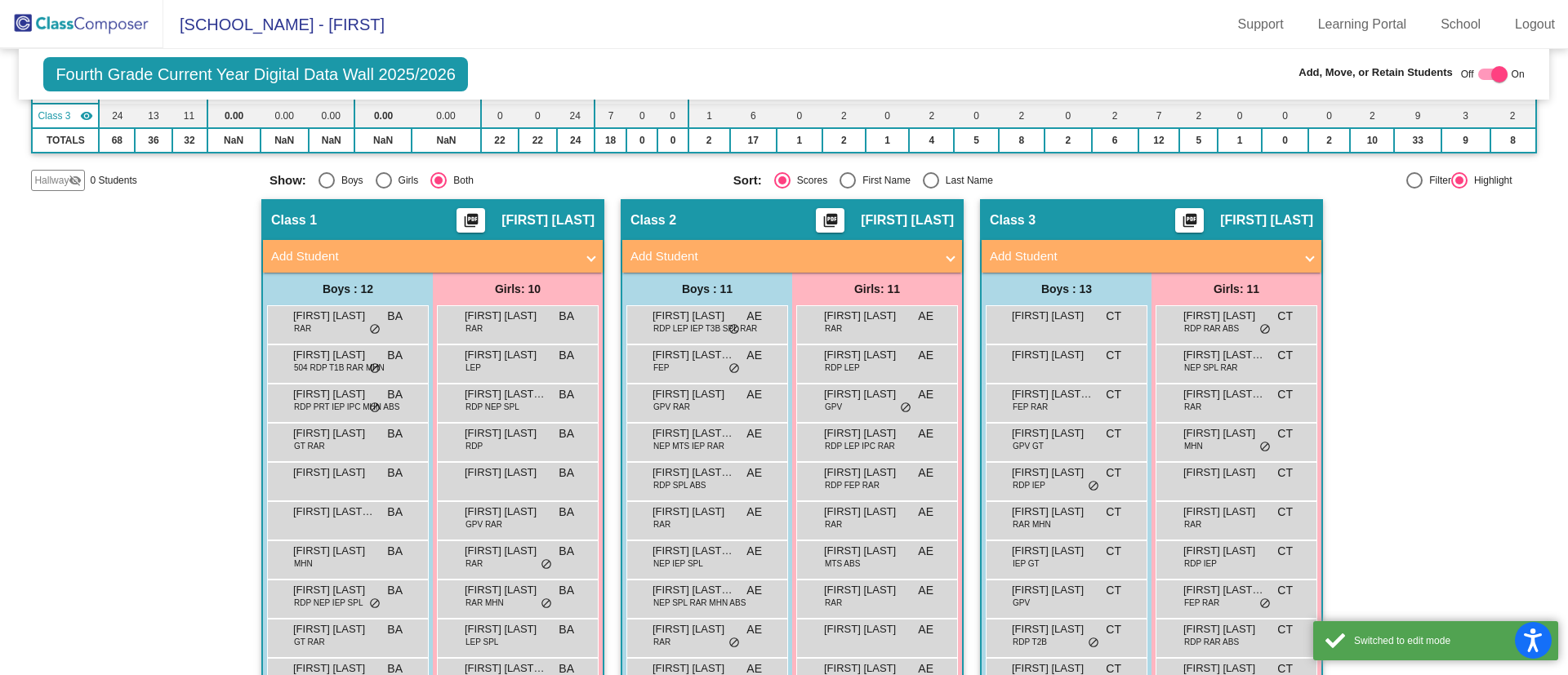 click on "Add Student" at bounding box center [782, 256] 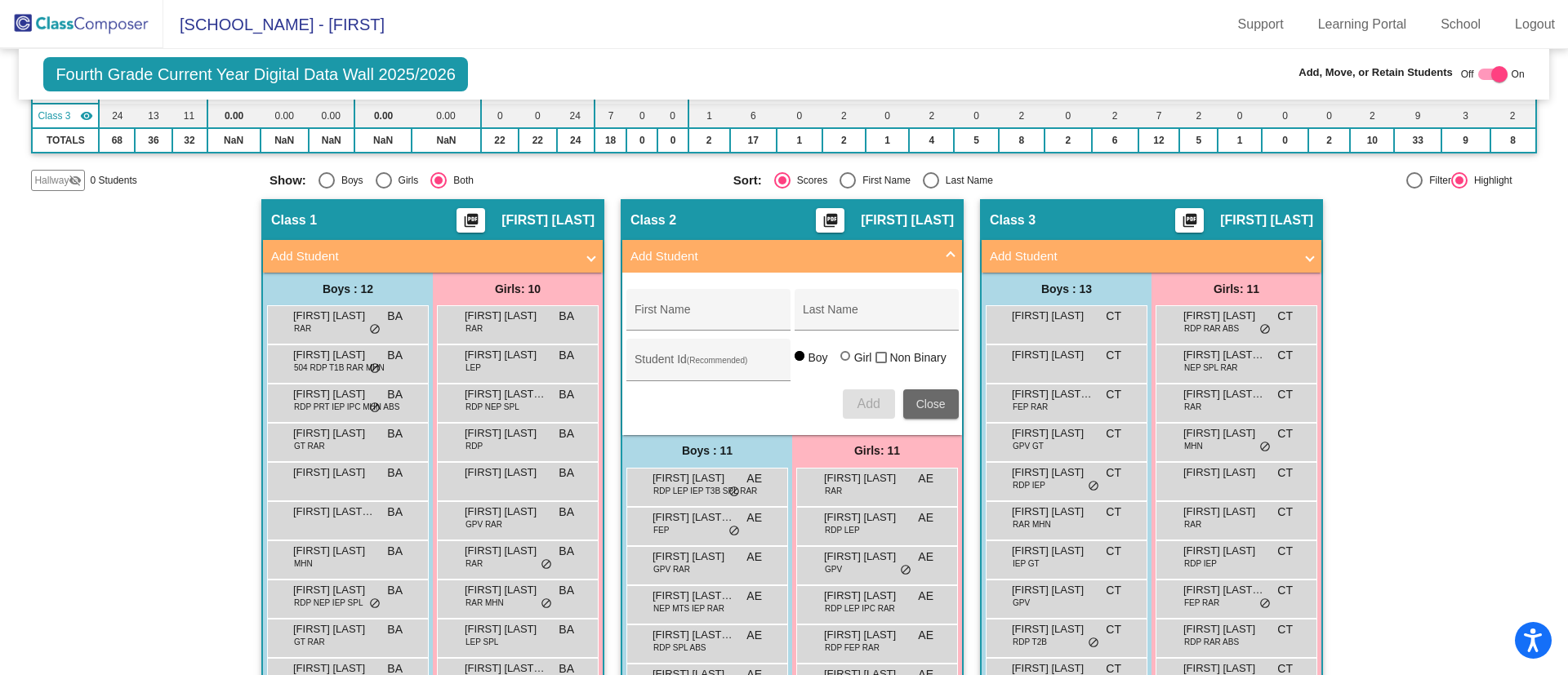 click on "Close" at bounding box center [931, 404] 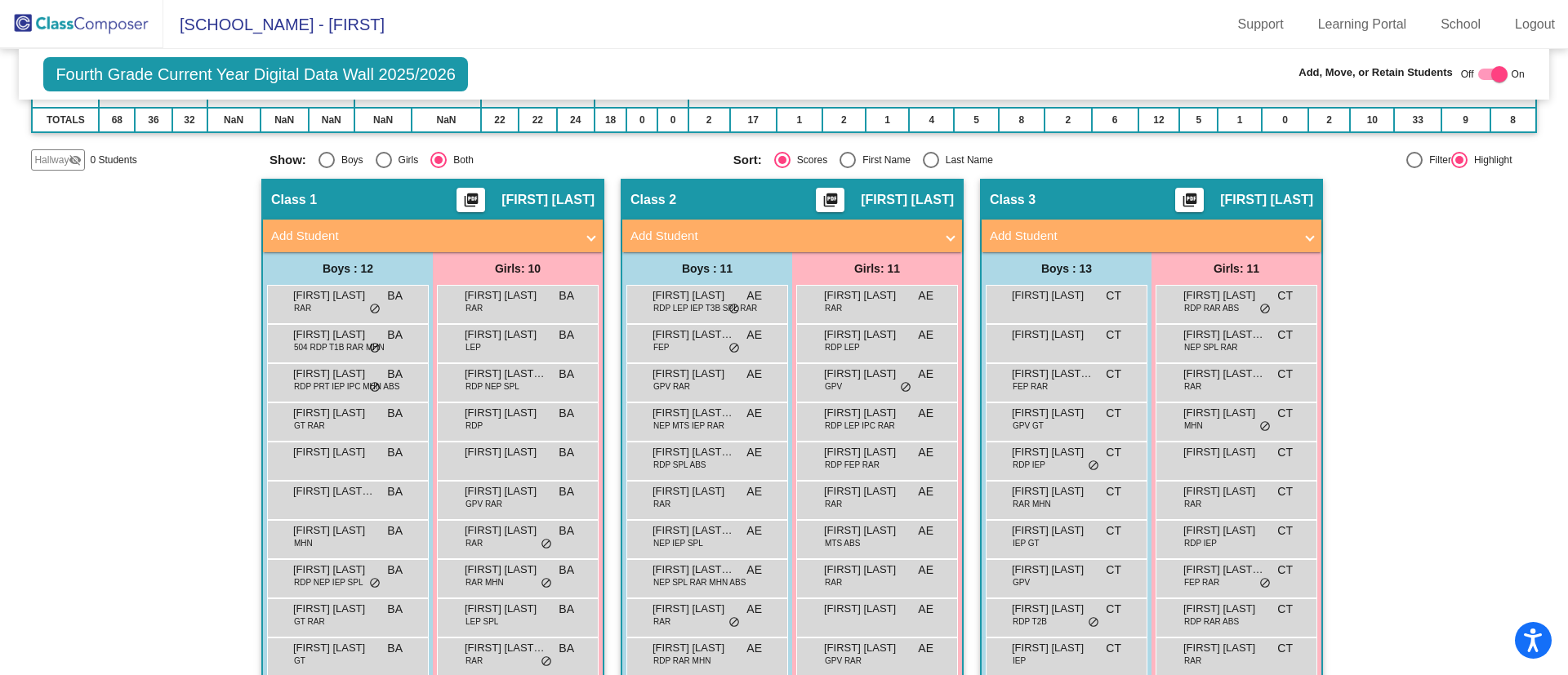 scroll, scrollTop: 216, scrollLeft: 0, axis: vertical 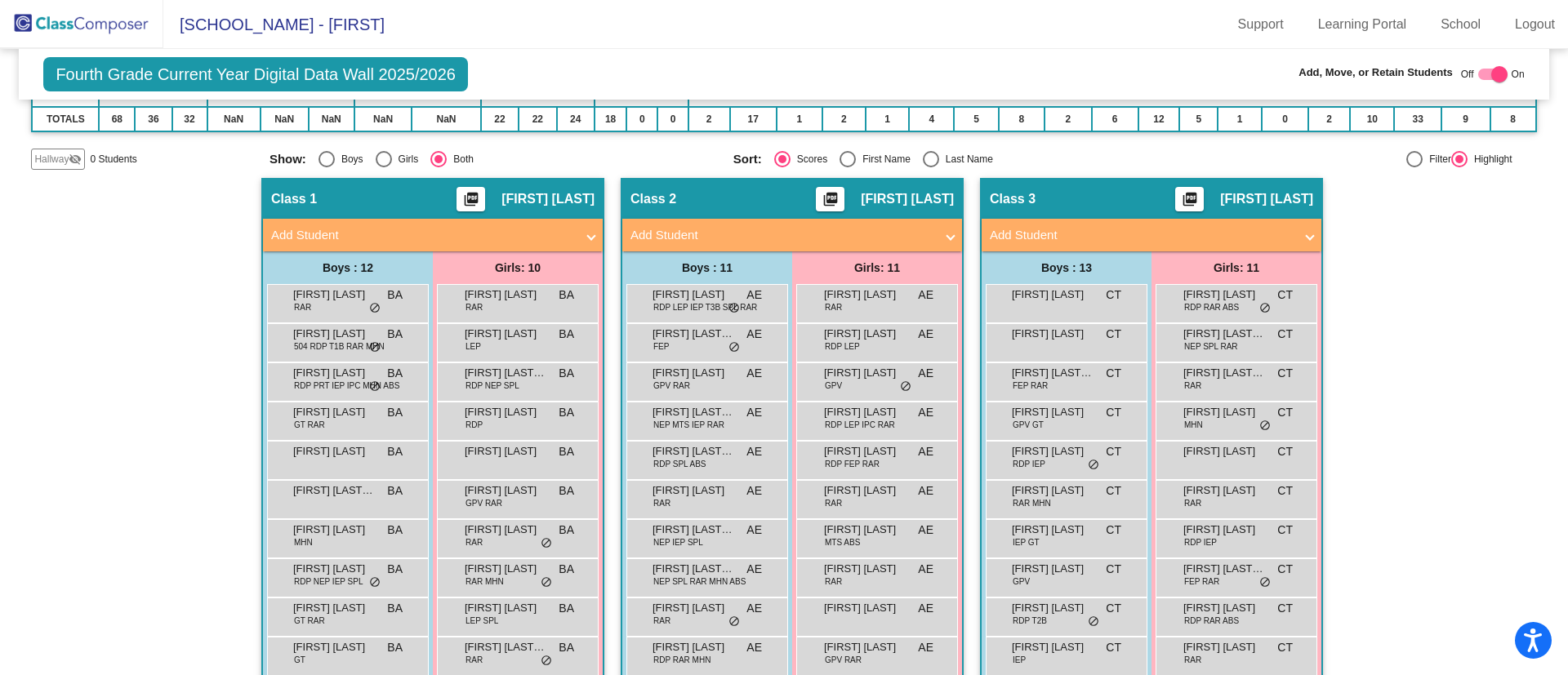 click on "Add Student" at bounding box center [782, 235] 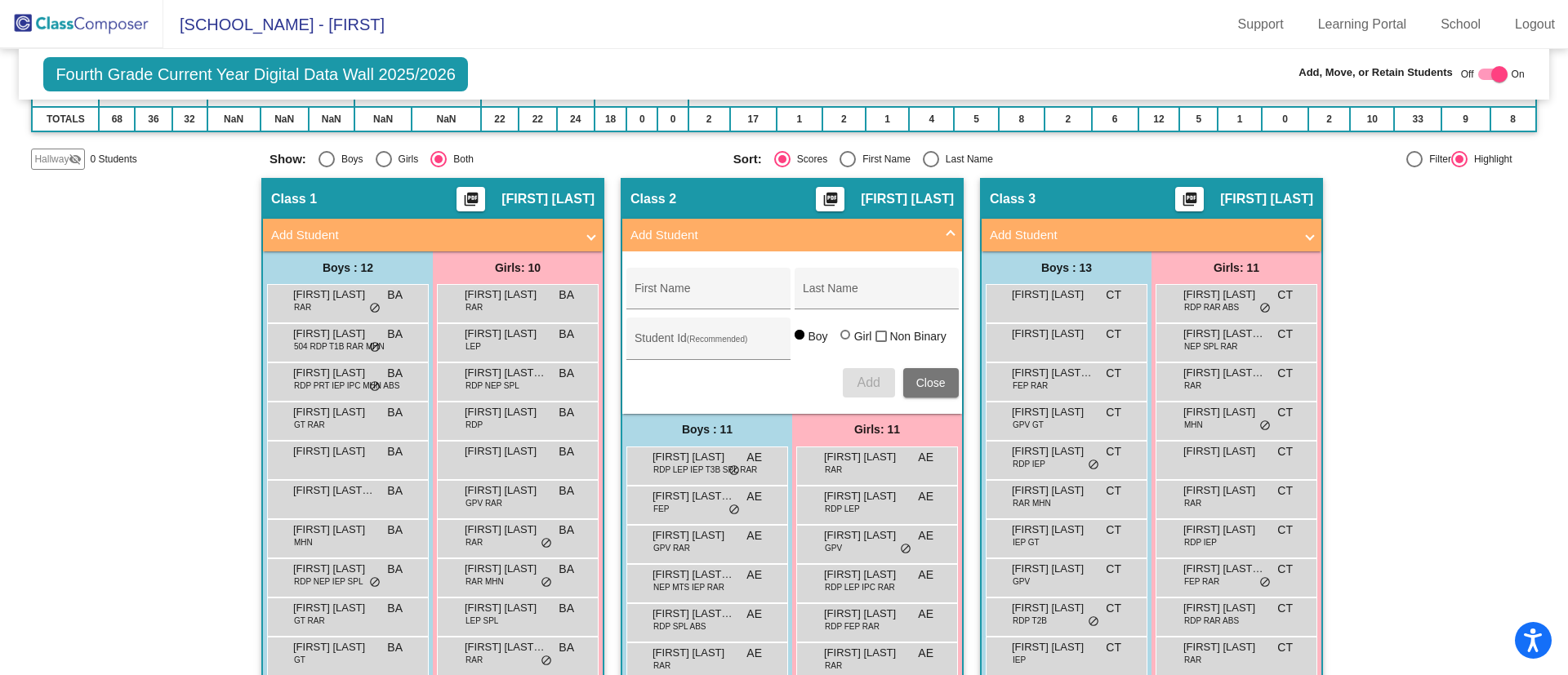 click on "First Name" at bounding box center (708, 295) 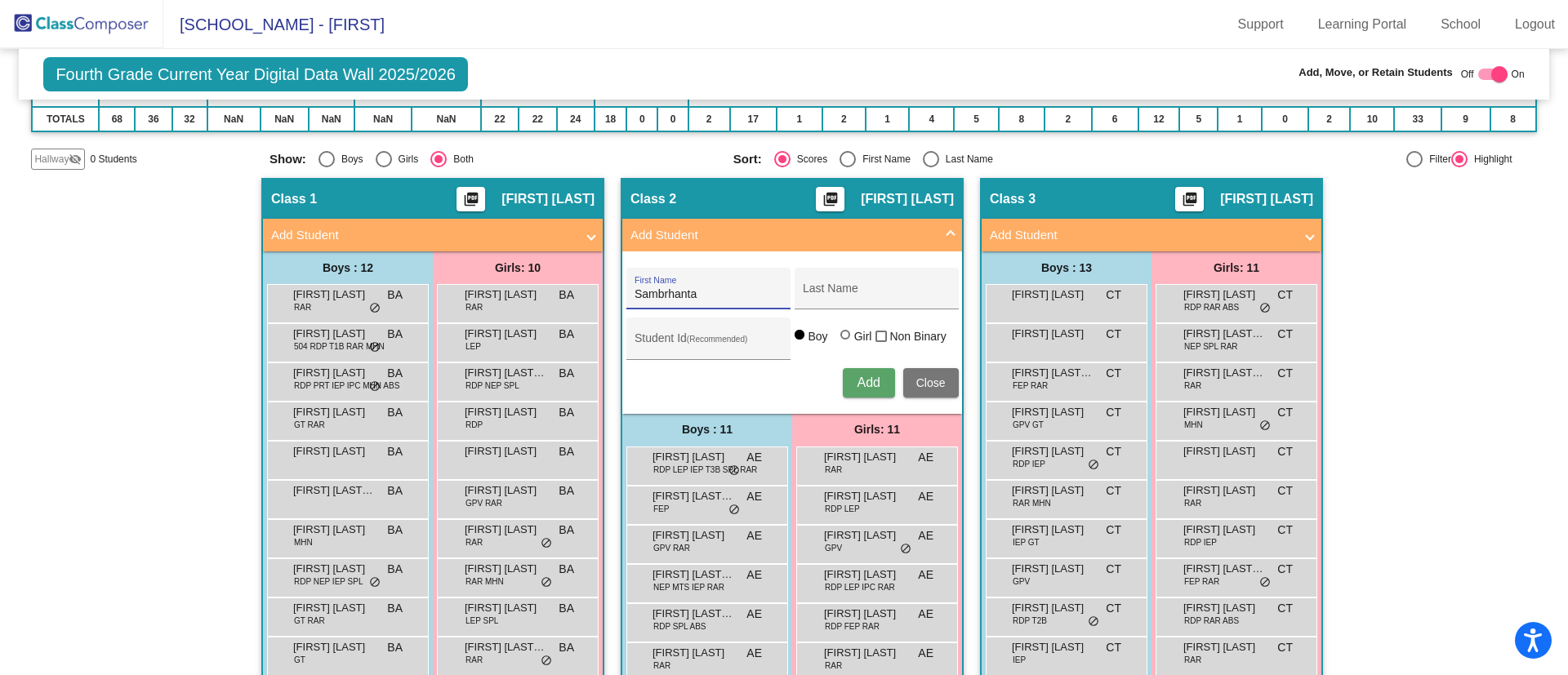 type on "Sambrhanta" 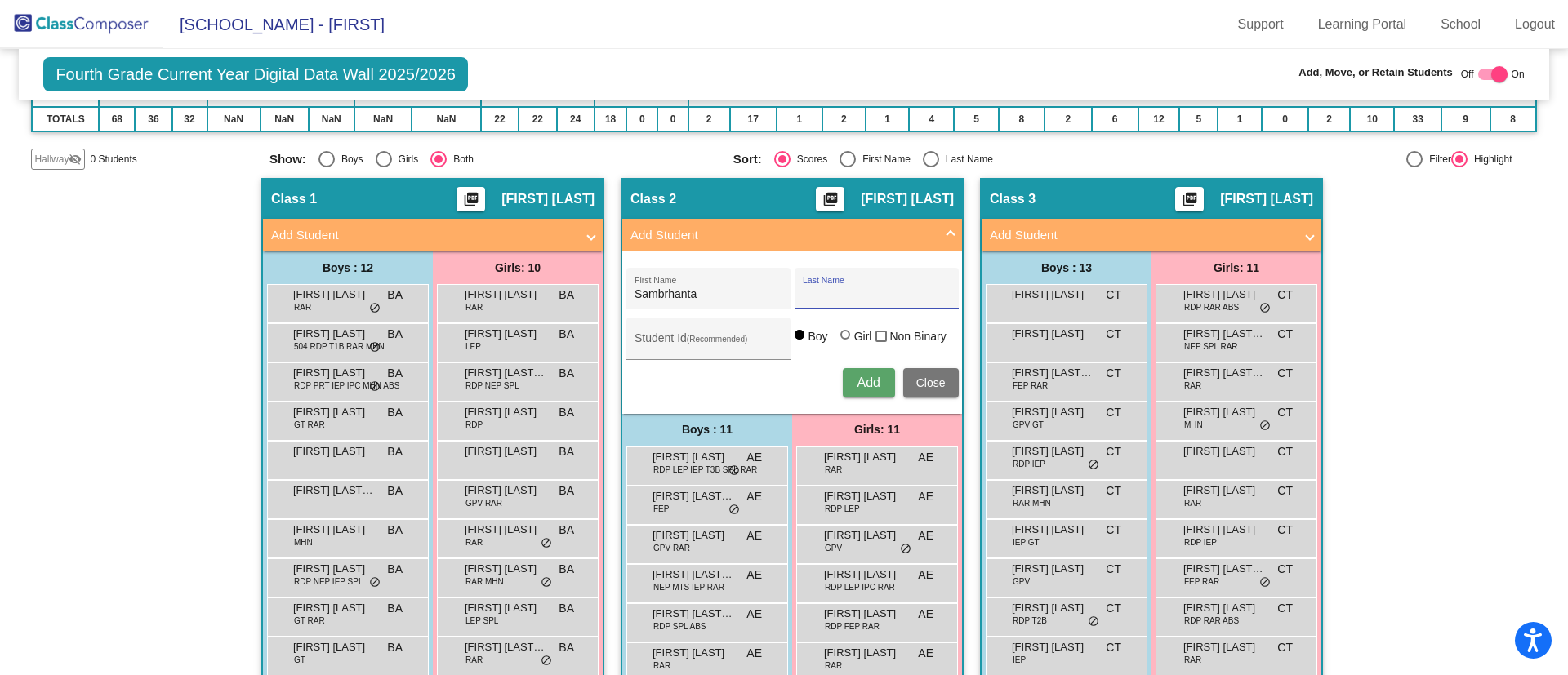 click on "Last Name" at bounding box center (876, 295) 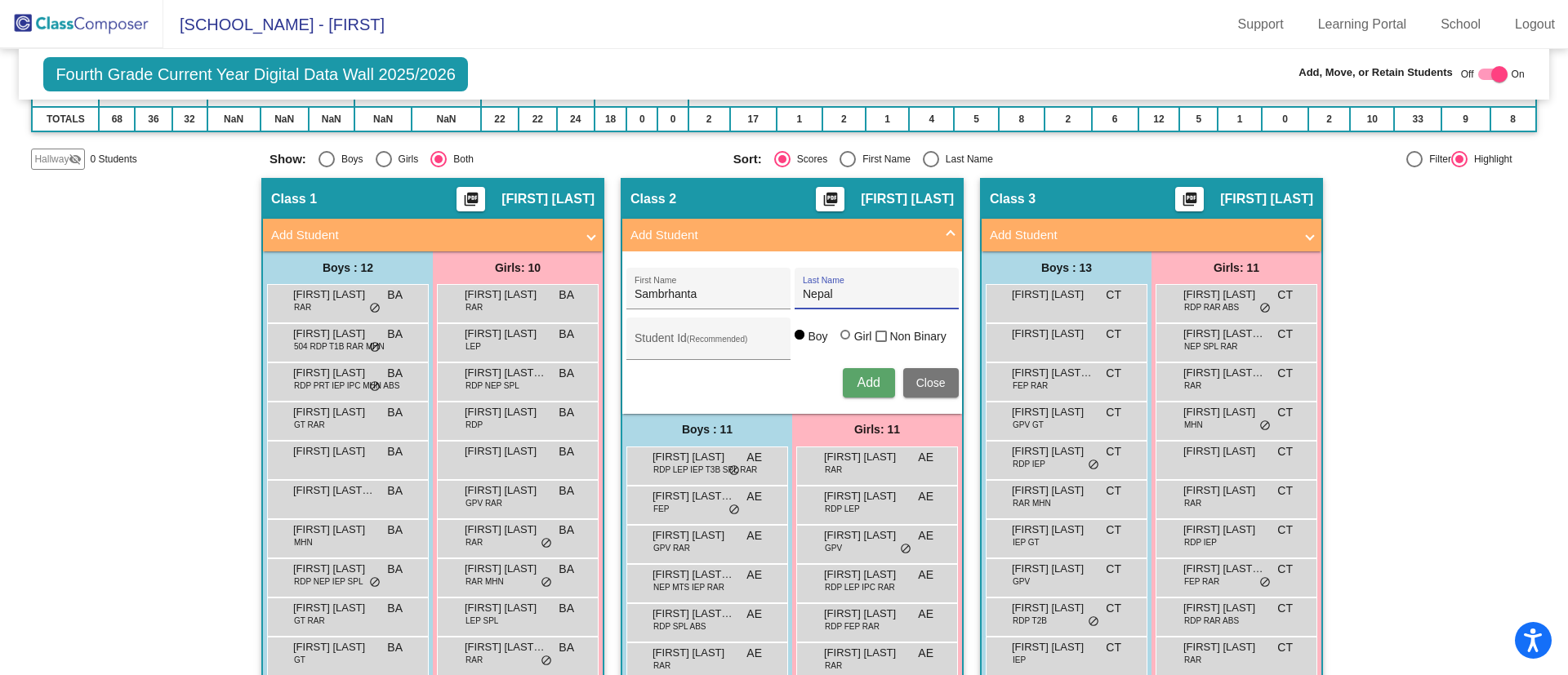 type on "Nepal" 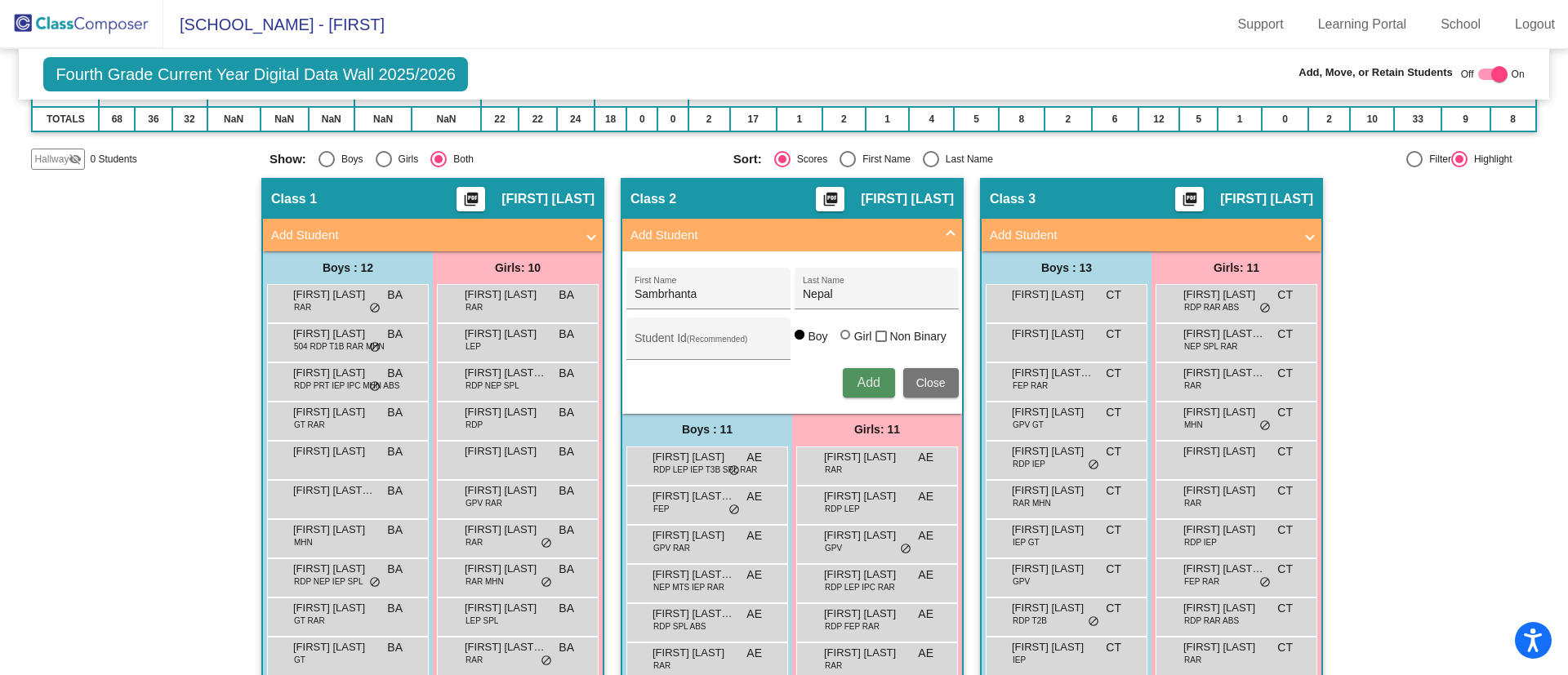 type 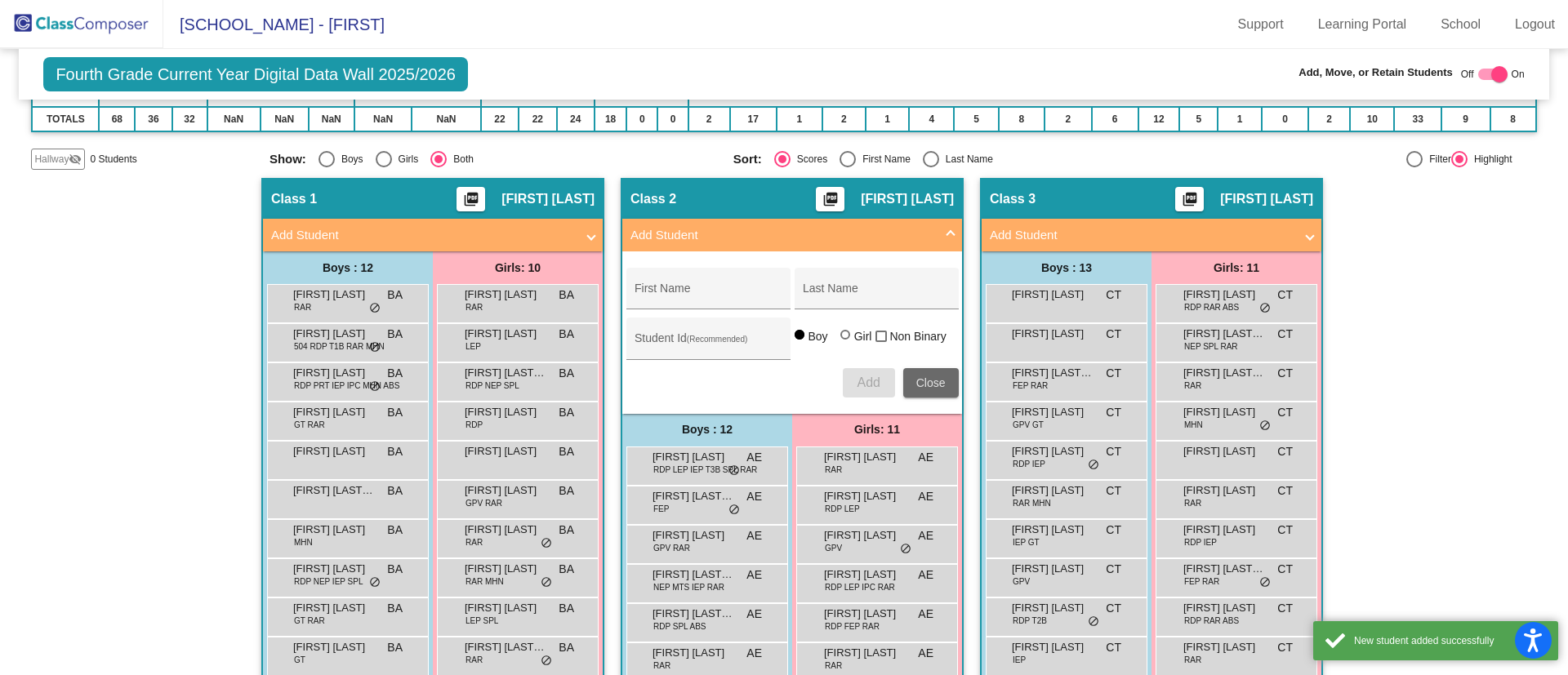 click on "Close" at bounding box center [931, 383] 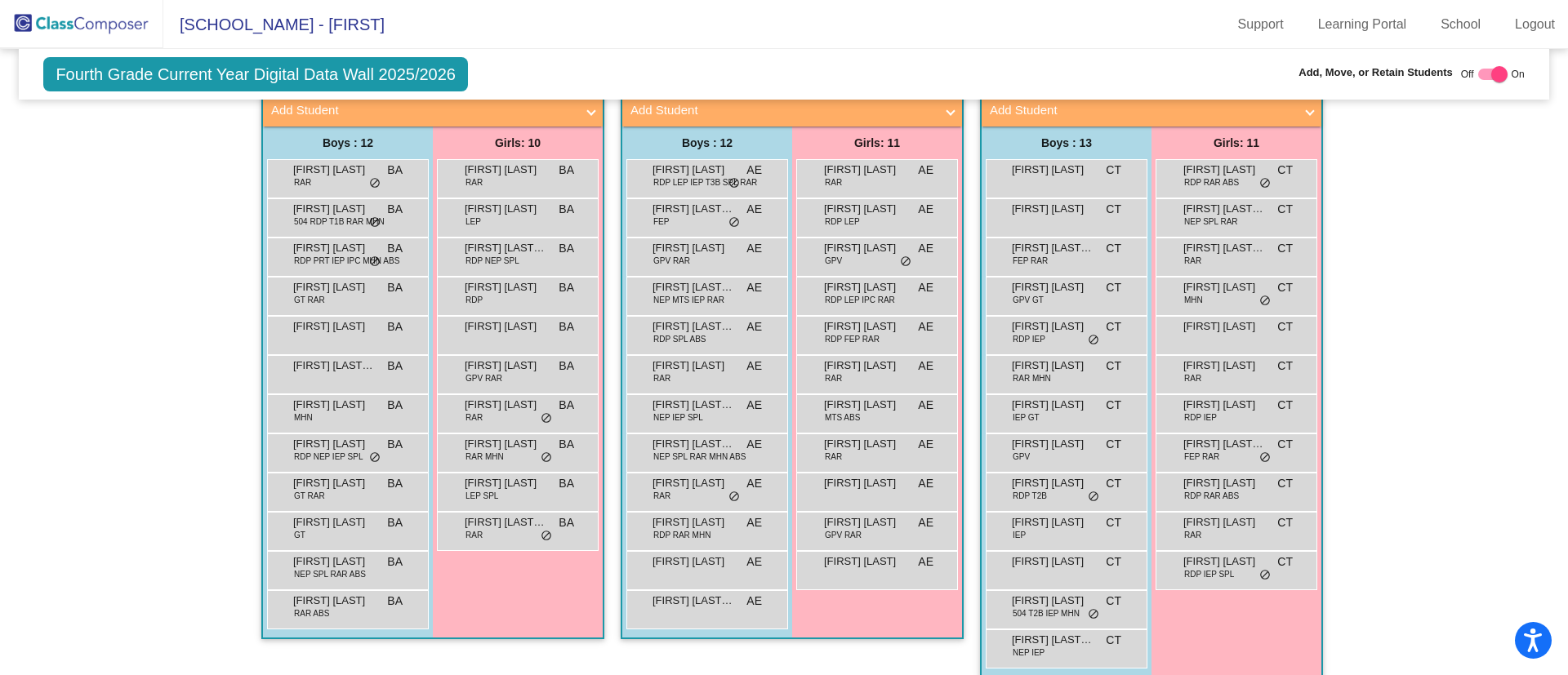 scroll, scrollTop: 361, scrollLeft: 0, axis: vertical 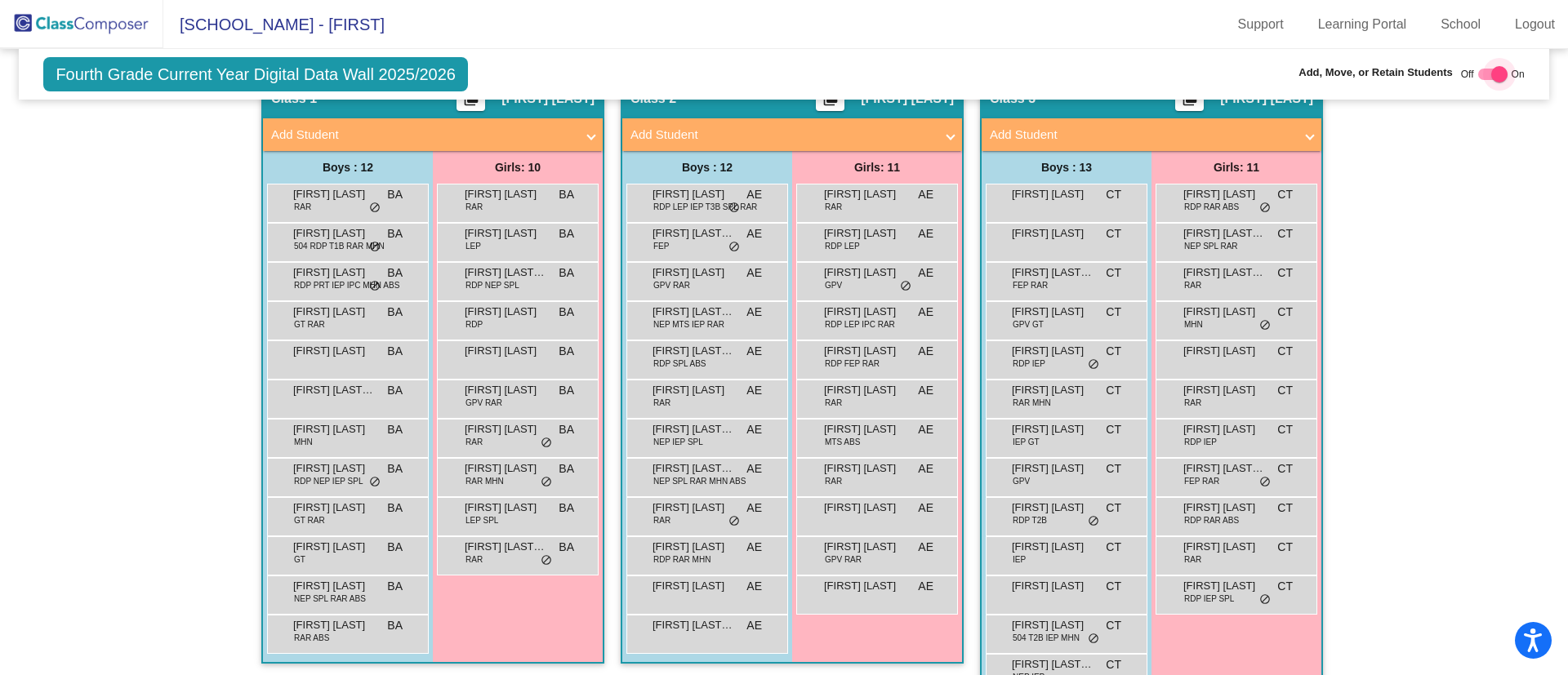 click at bounding box center (1493, 74) 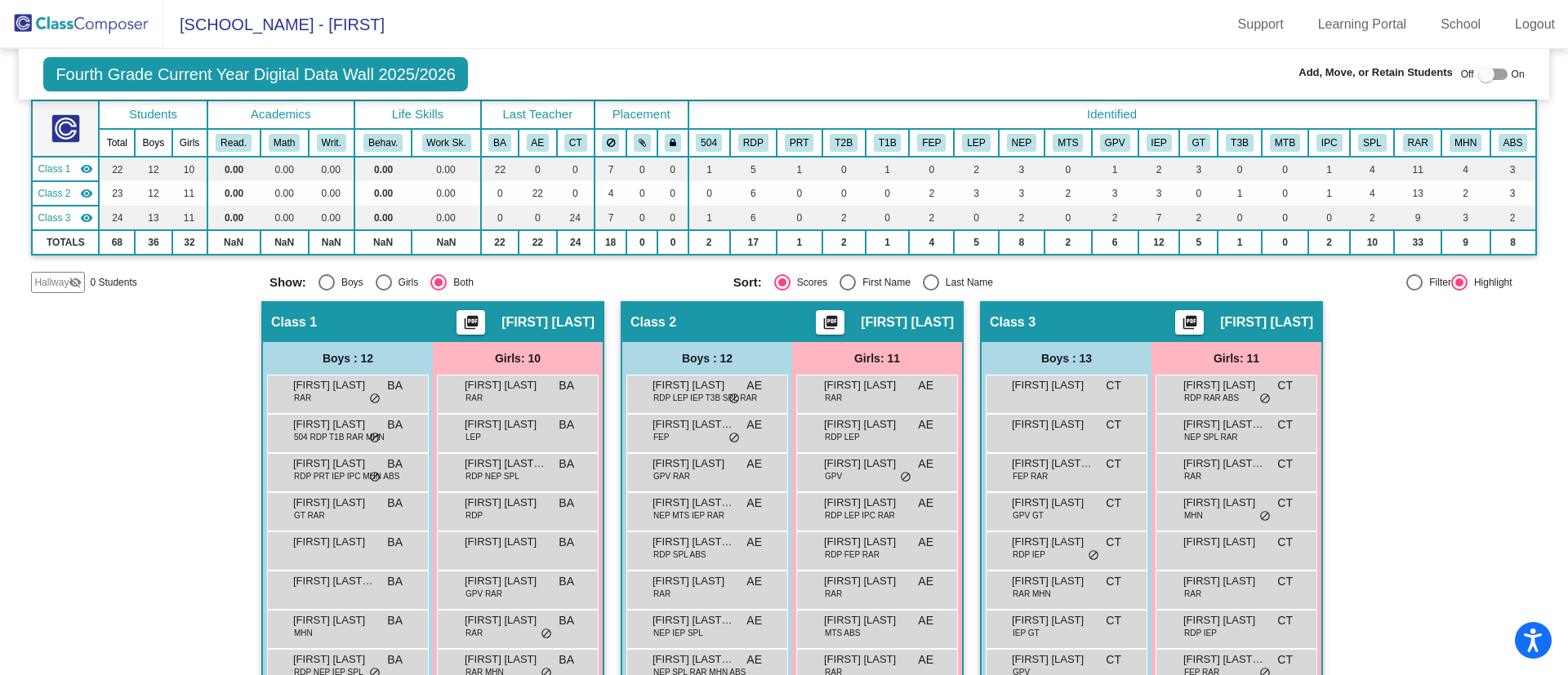 scroll, scrollTop: 0, scrollLeft: 0, axis: both 